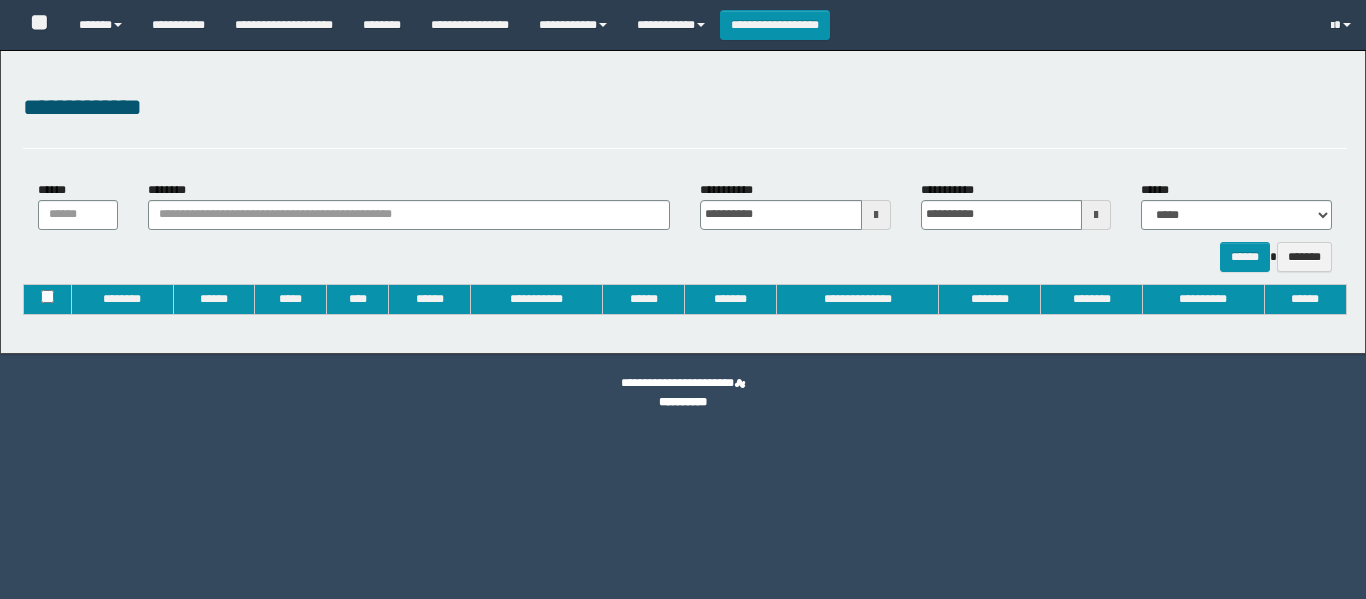 type on "**********" 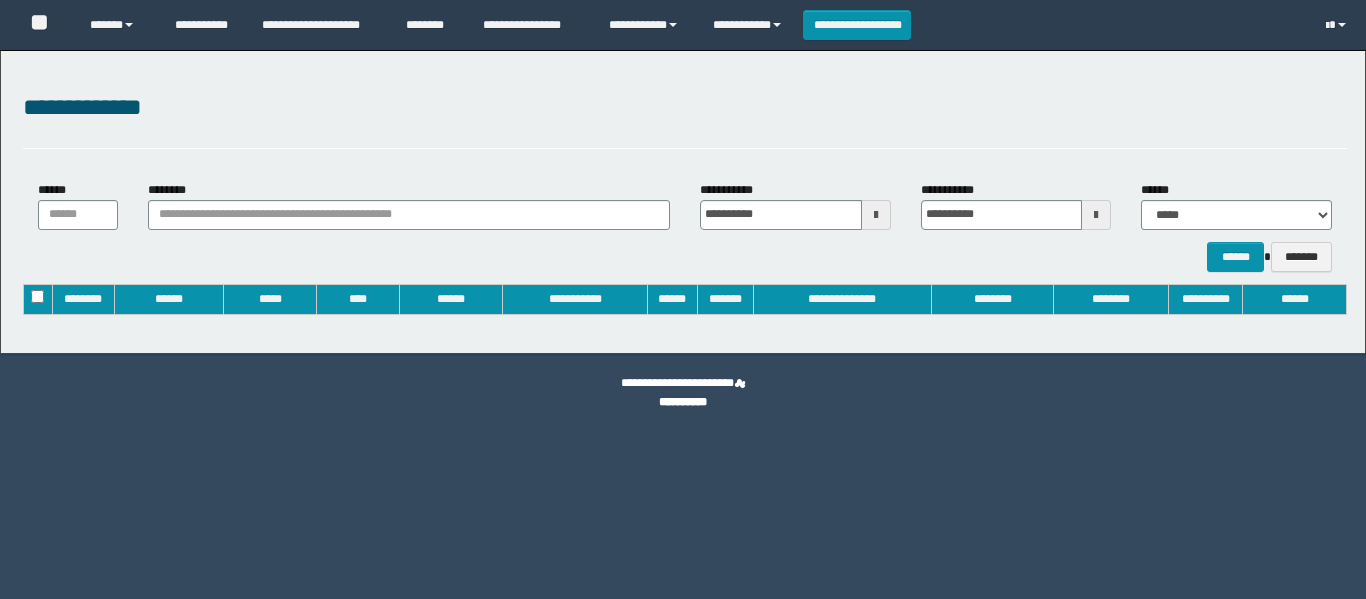 scroll, scrollTop: 0, scrollLeft: 0, axis: both 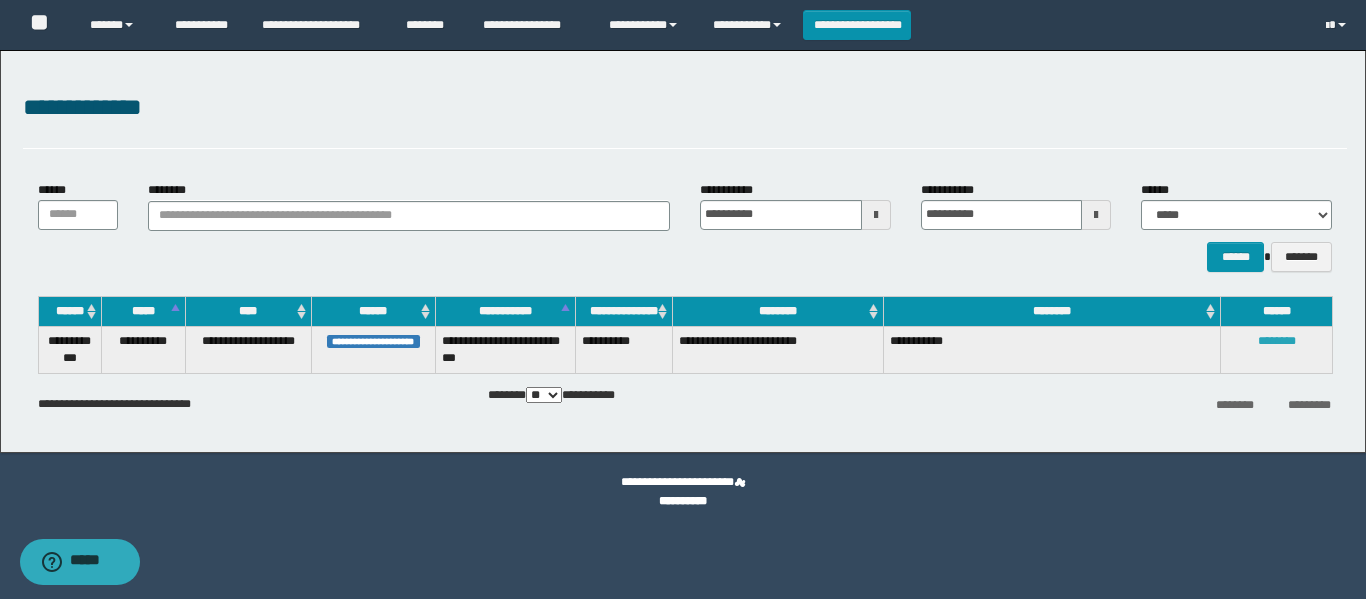 click on "********" at bounding box center (1277, 341) 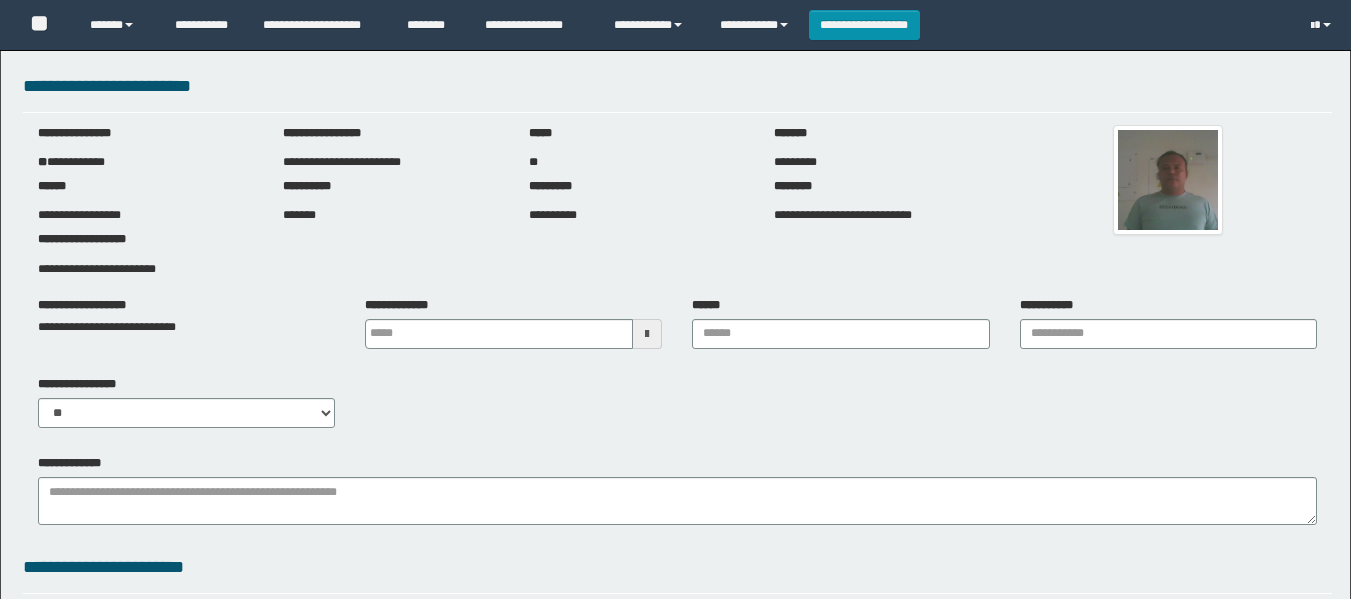 scroll, scrollTop: 0, scrollLeft: 0, axis: both 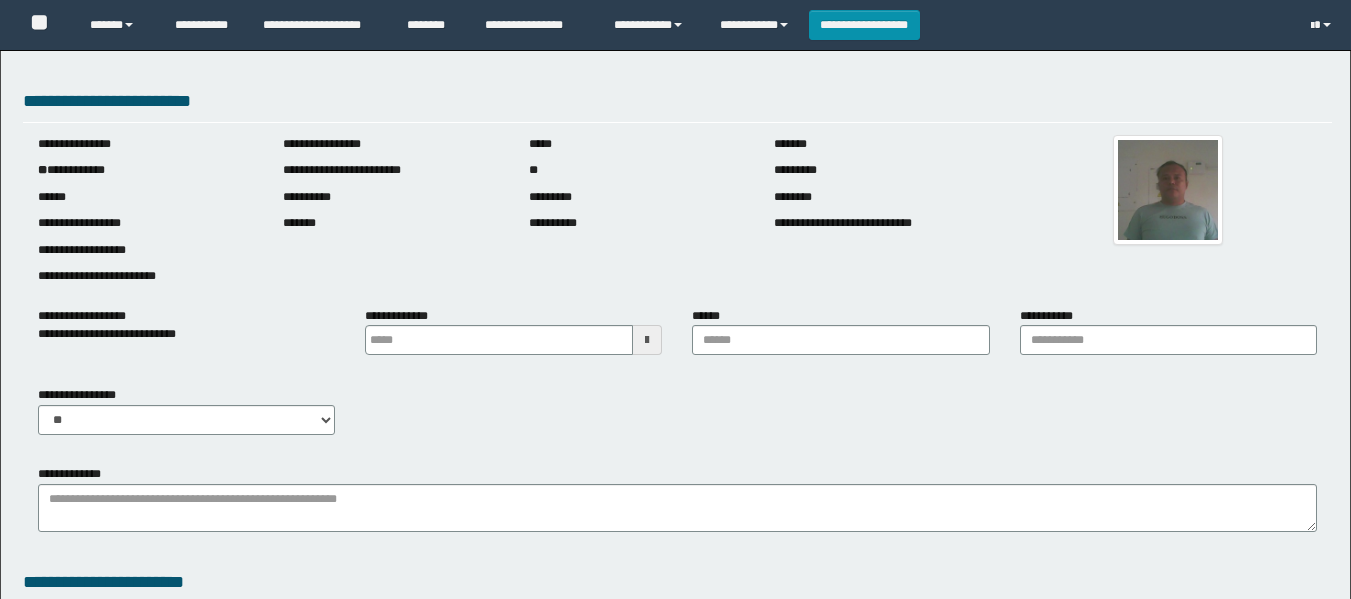 type 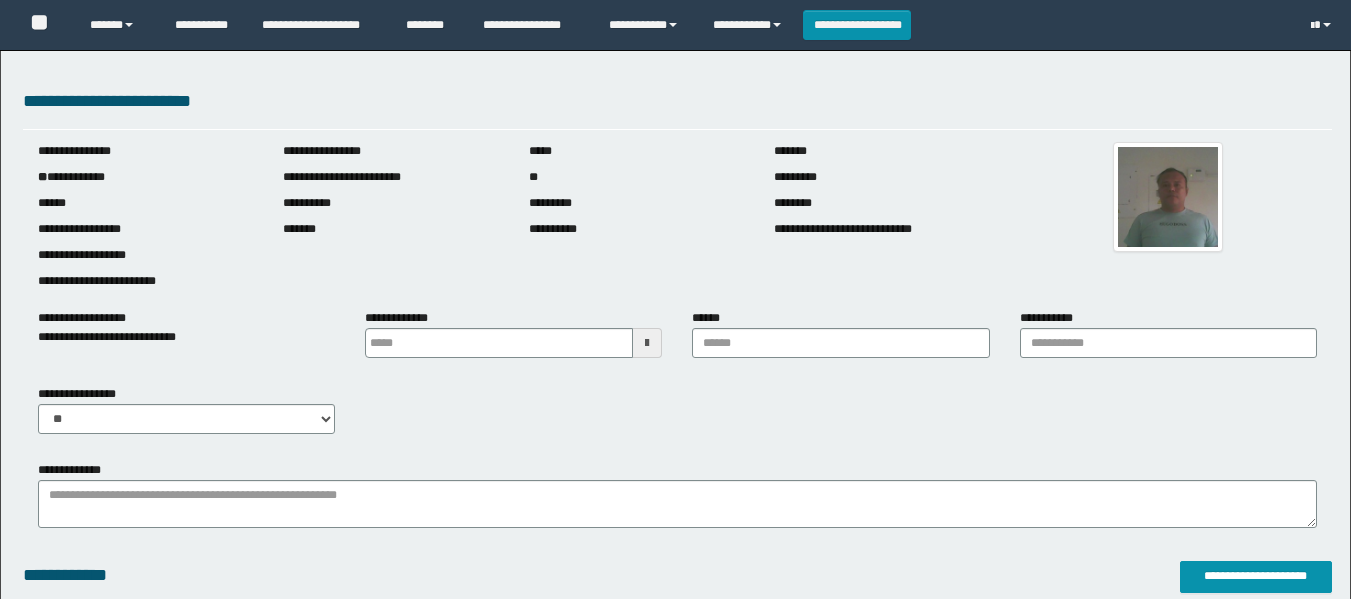 scroll, scrollTop: 0, scrollLeft: 0, axis: both 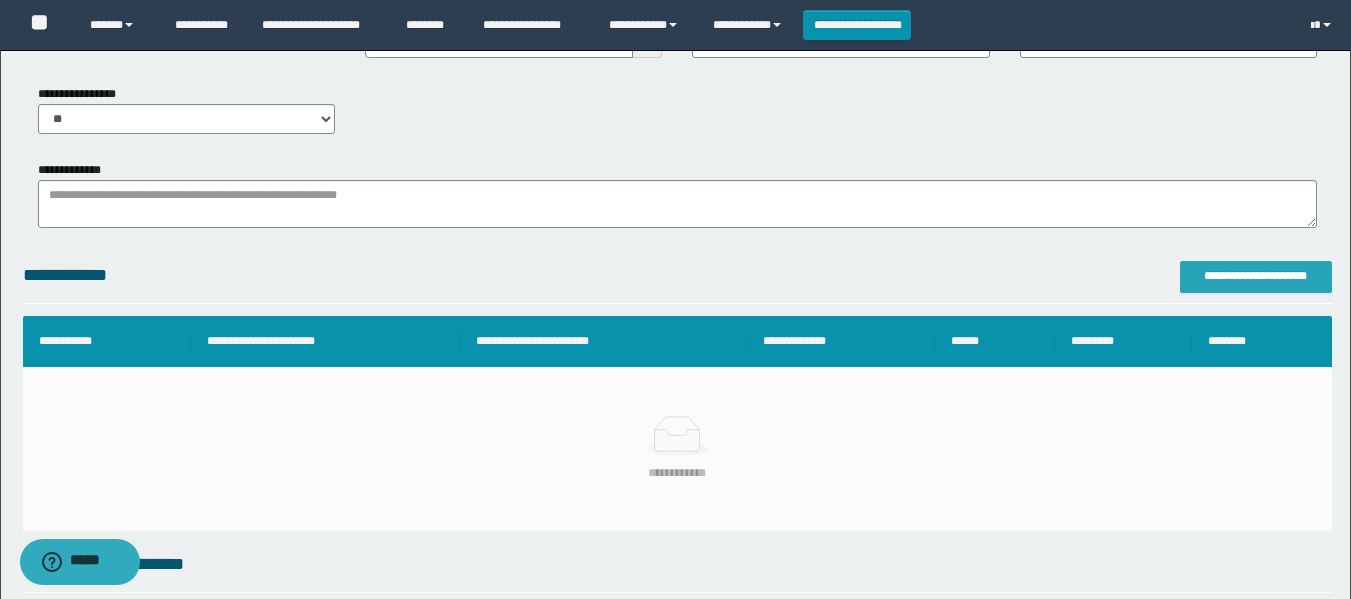 click on "**********" at bounding box center [1256, 276] 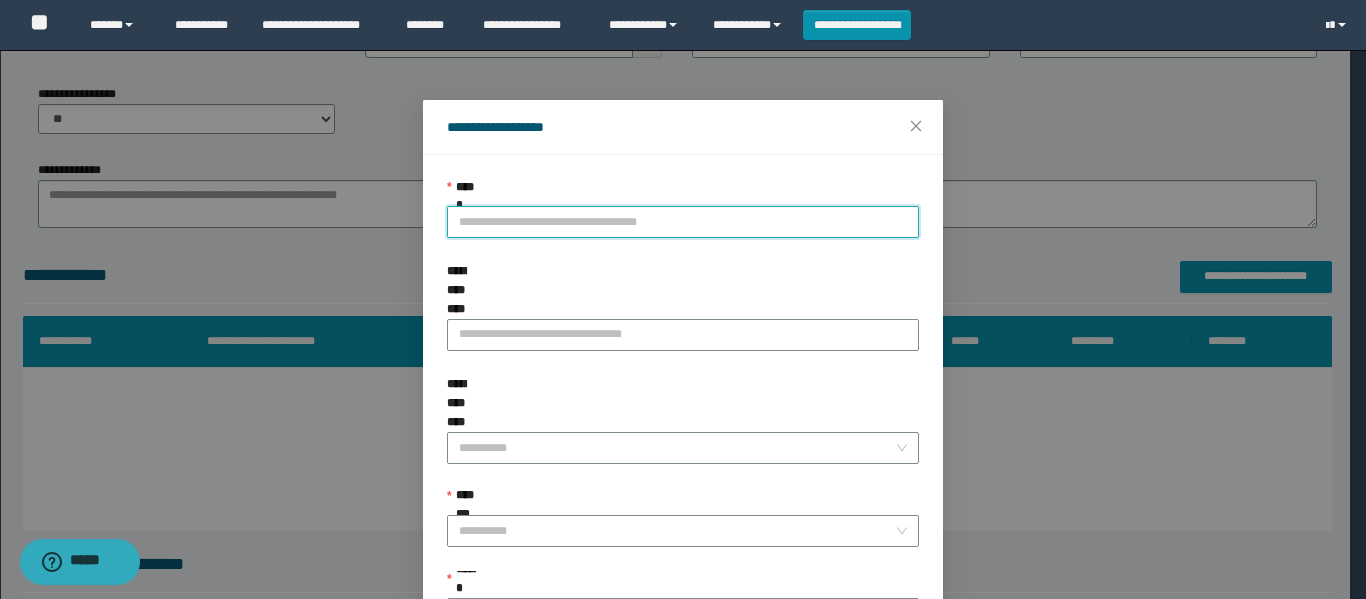 click on "**********" at bounding box center (683, 222) 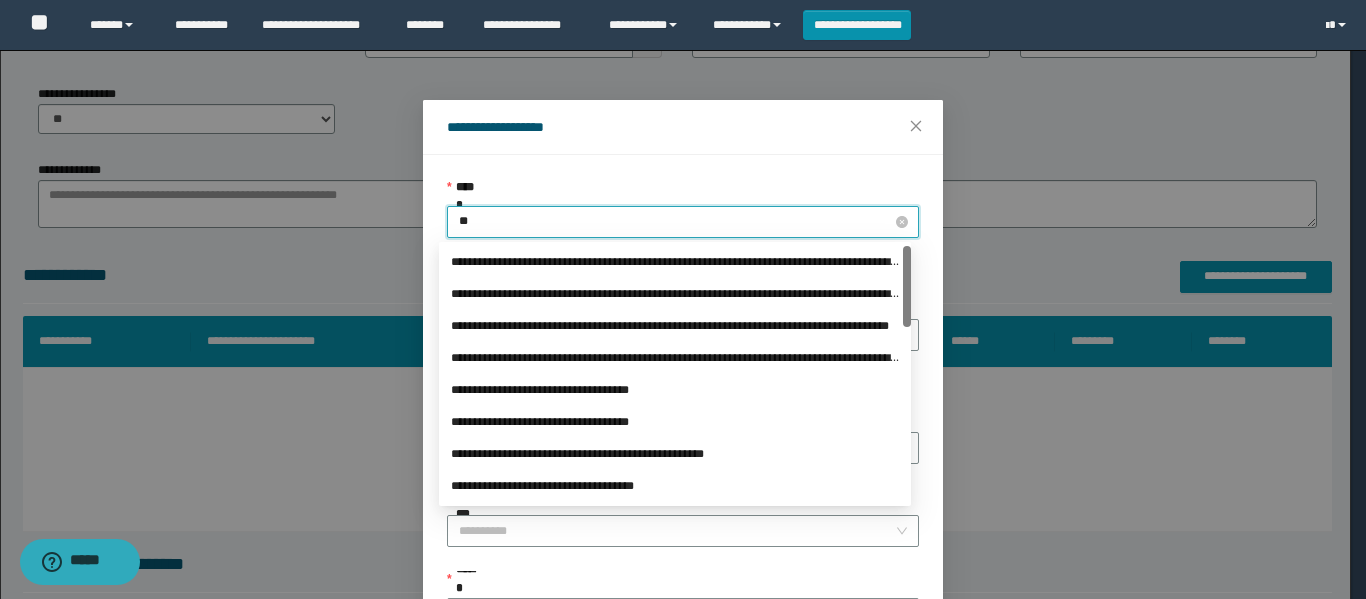 type on "*" 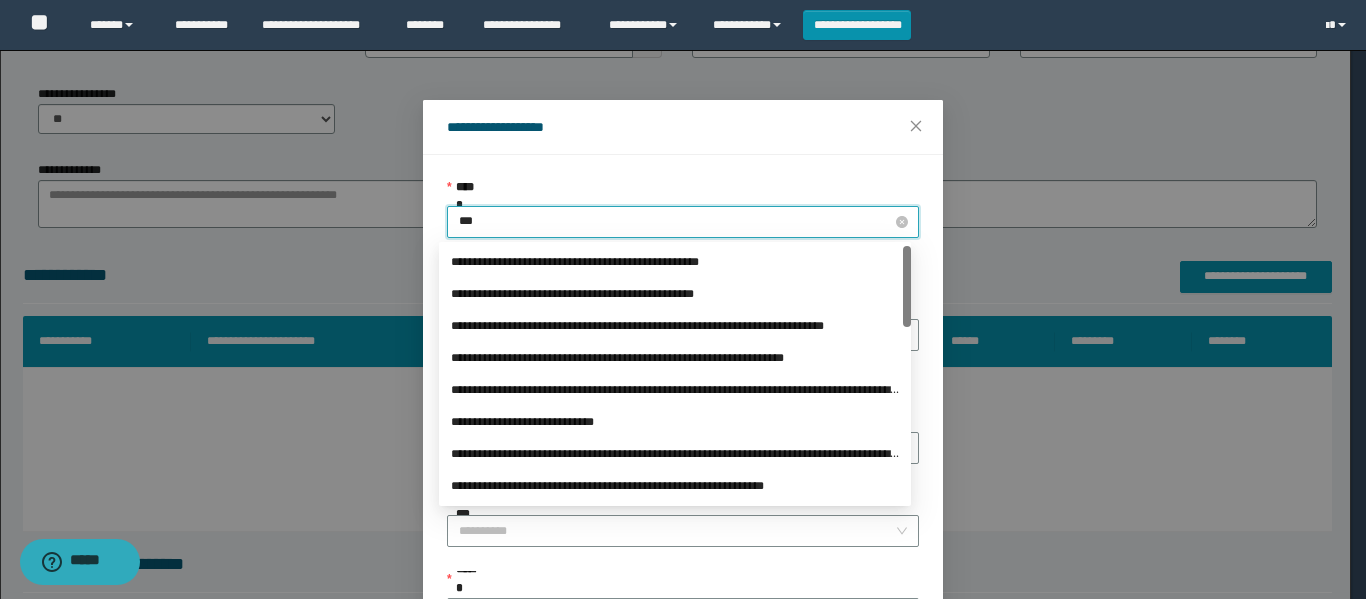 type on "****" 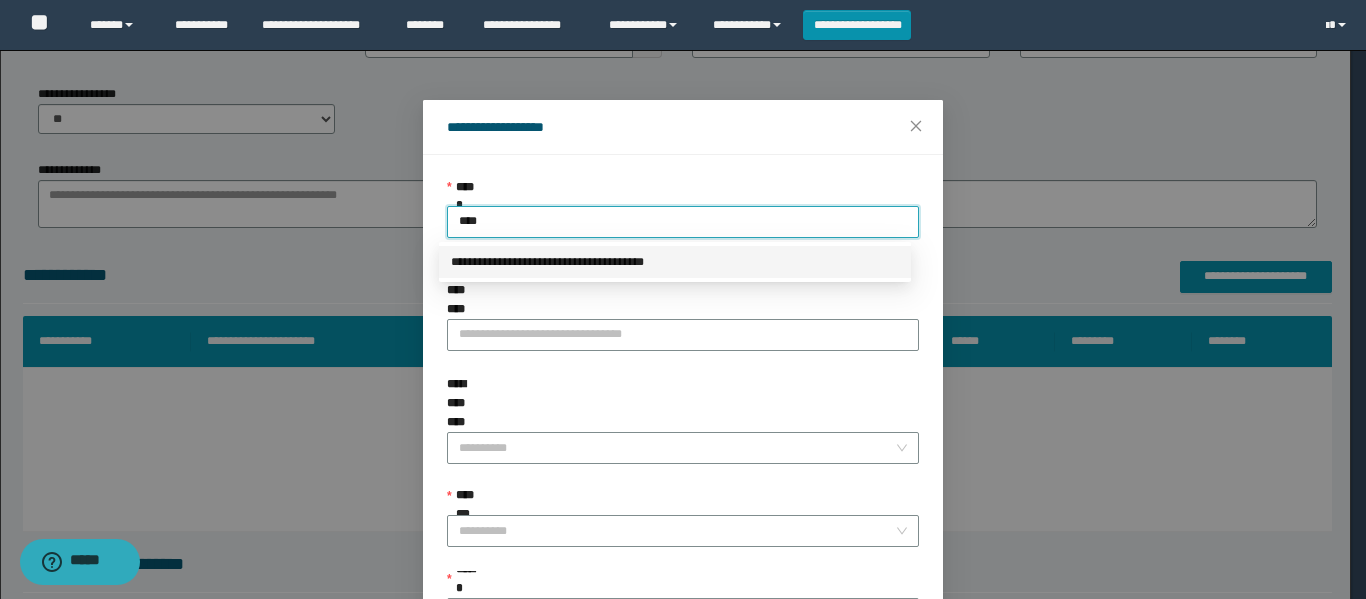 click on "**********" at bounding box center [675, 262] 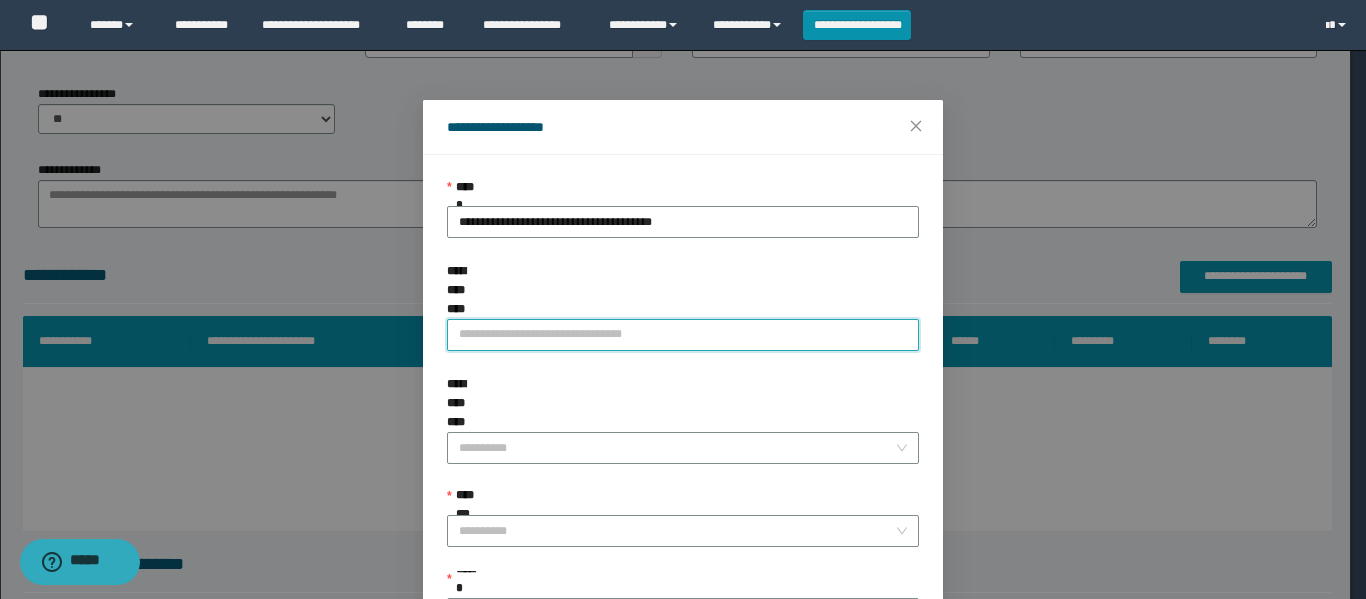 click on "**********" at bounding box center [683, 335] 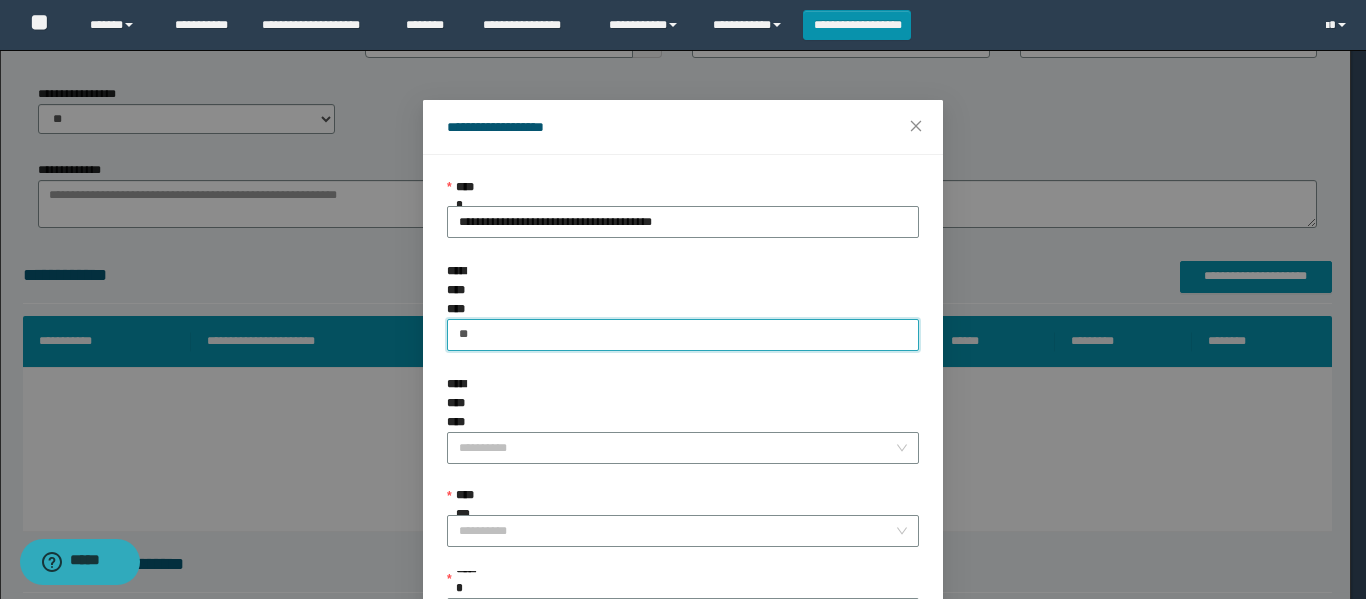 type on "*" 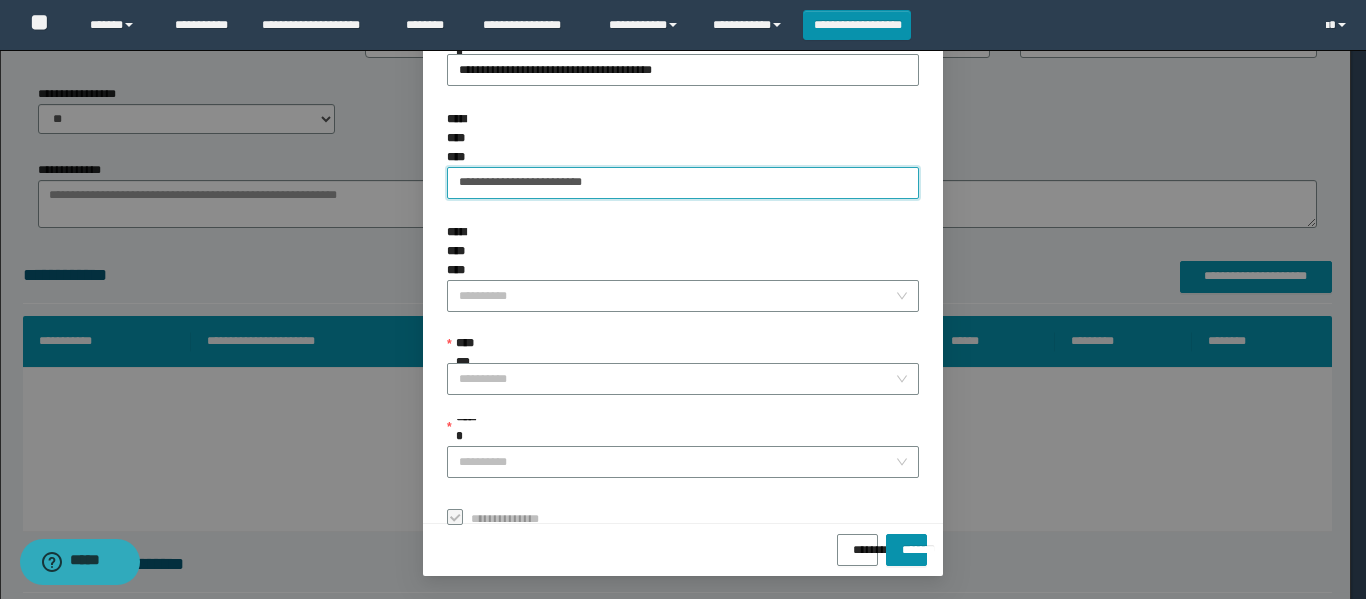 scroll, scrollTop: 153, scrollLeft: 0, axis: vertical 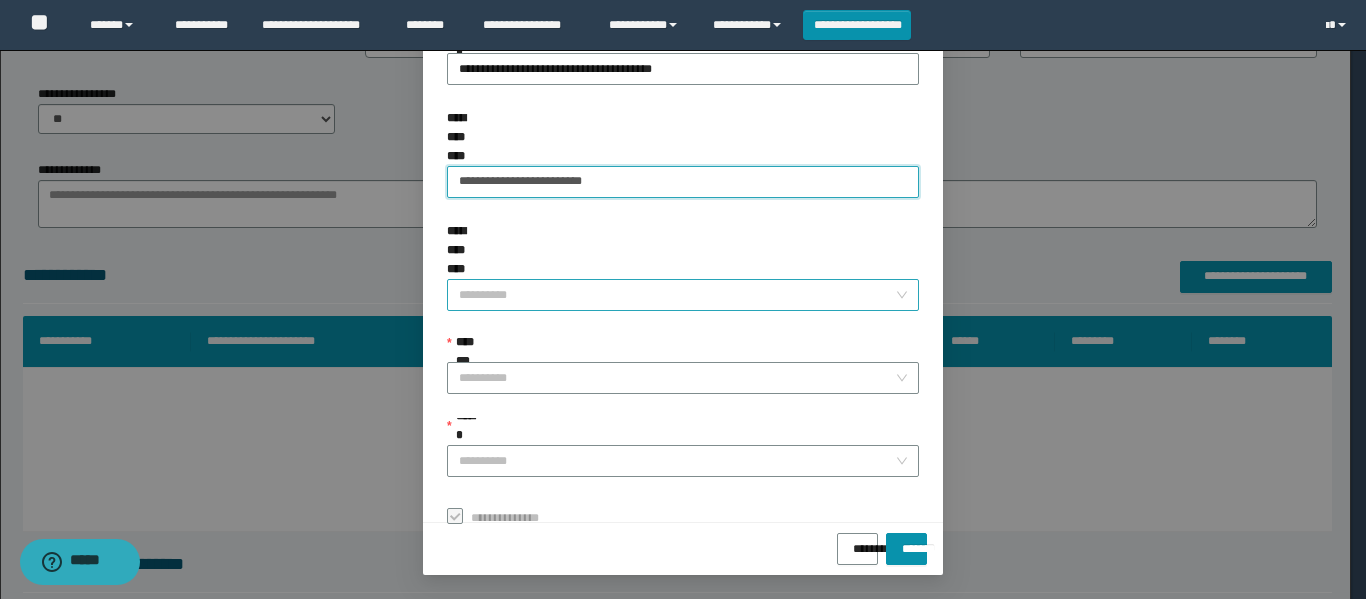 type on "**********" 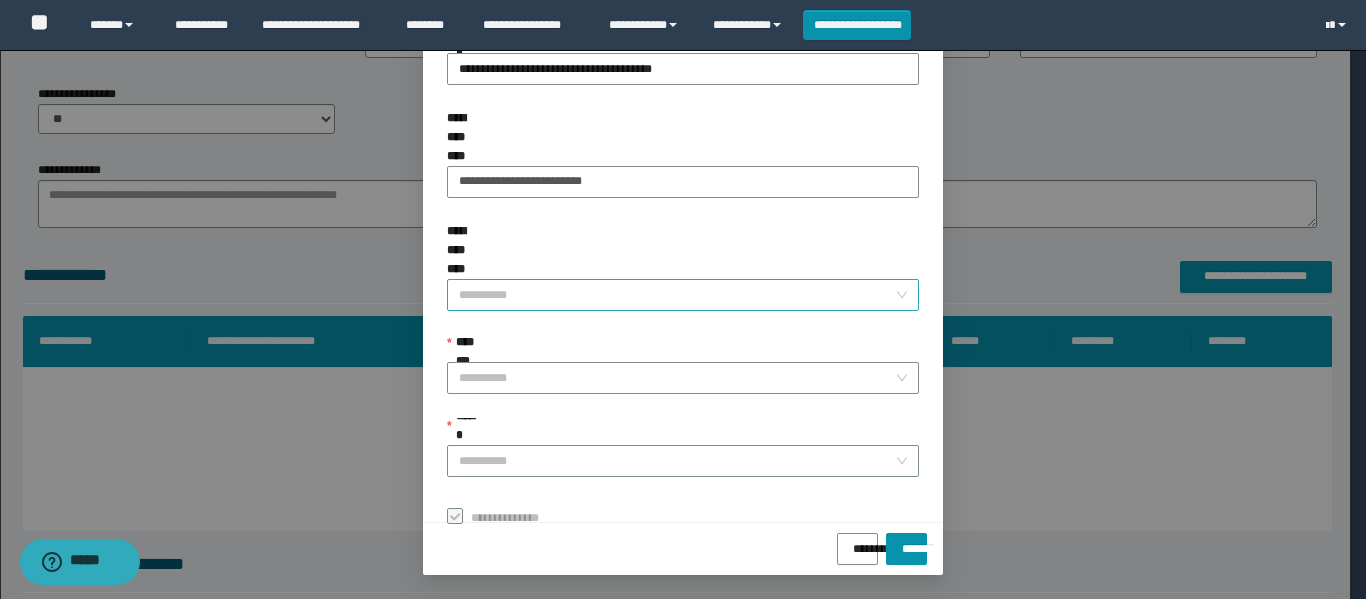 click on "**********" at bounding box center (677, 295) 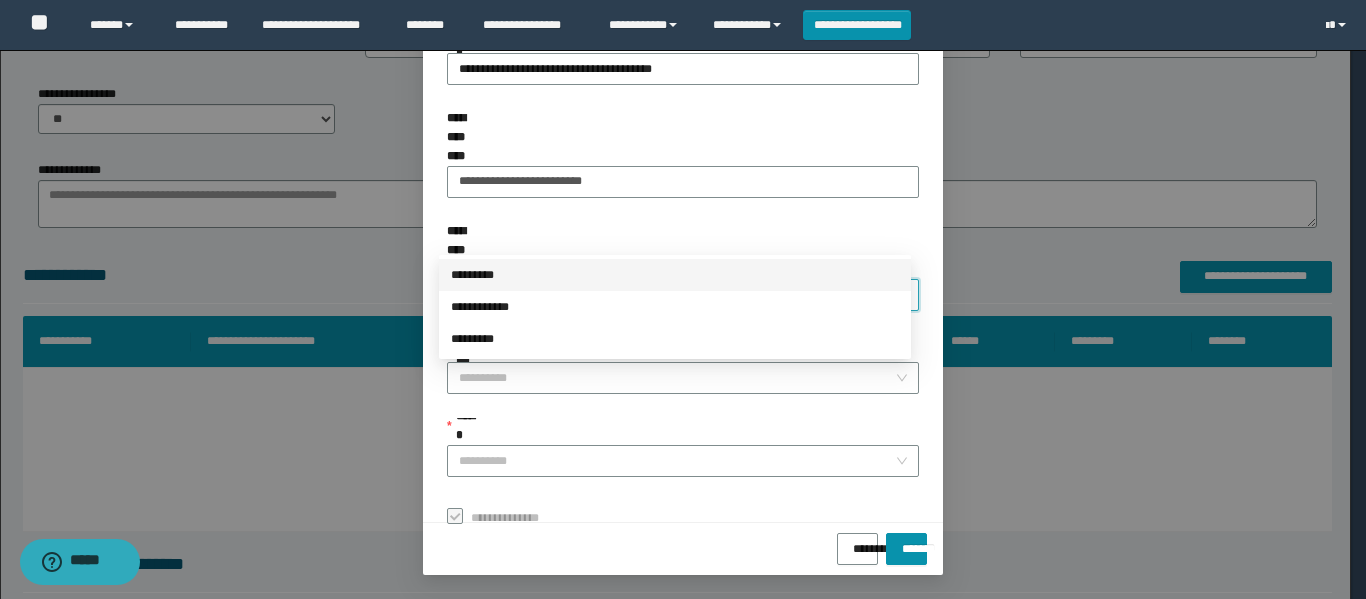 click on "*********" at bounding box center [675, 275] 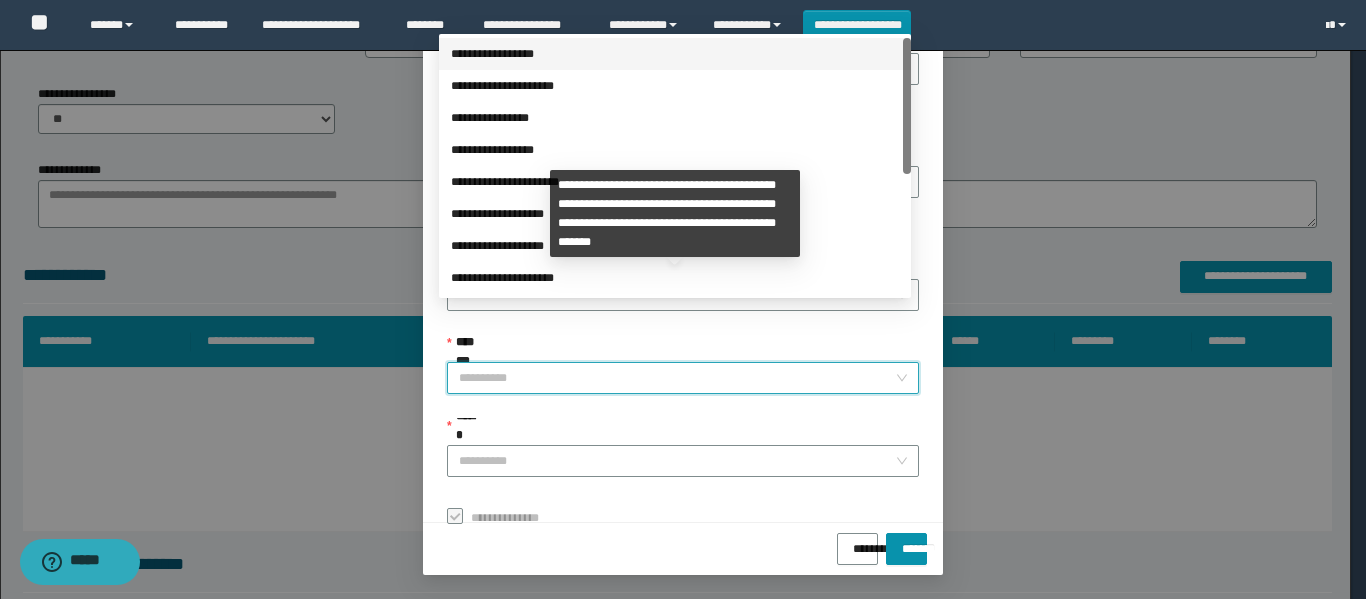 click on "**********" at bounding box center [677, 378] 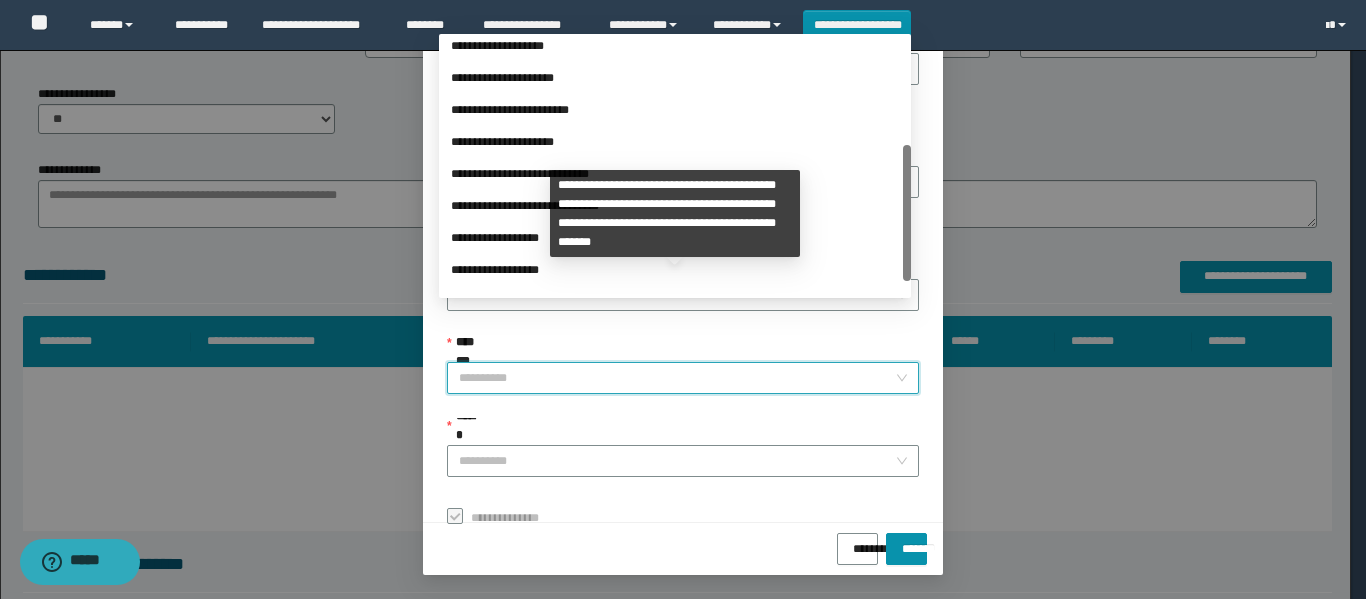 scroll, scrollTop: 224, scrollLeft: 0, axis: vertical 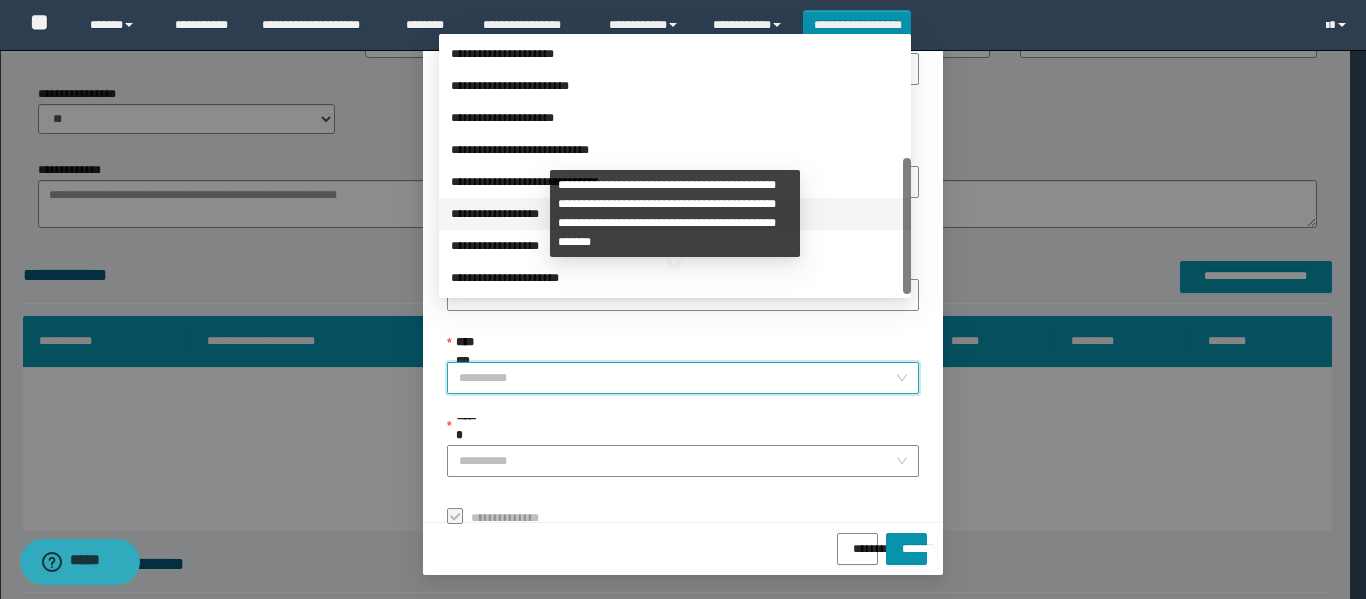click on "**********" at bounding box center (675, 214) 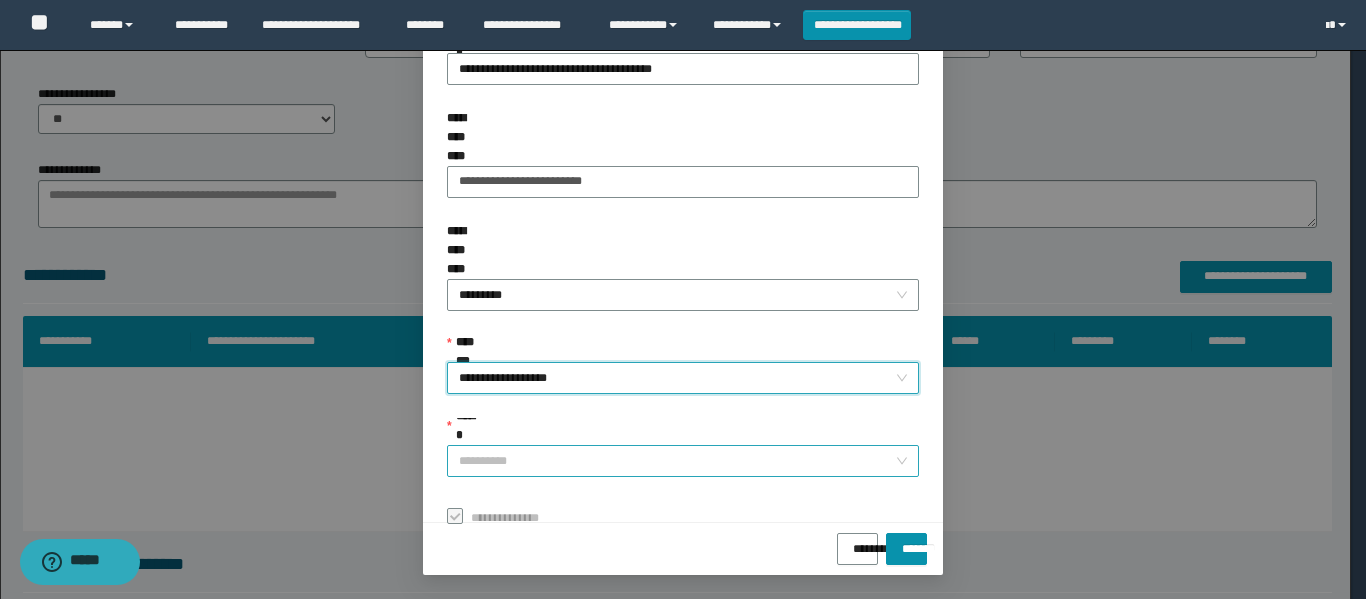 click on "******" at bounding box center (677, 461) 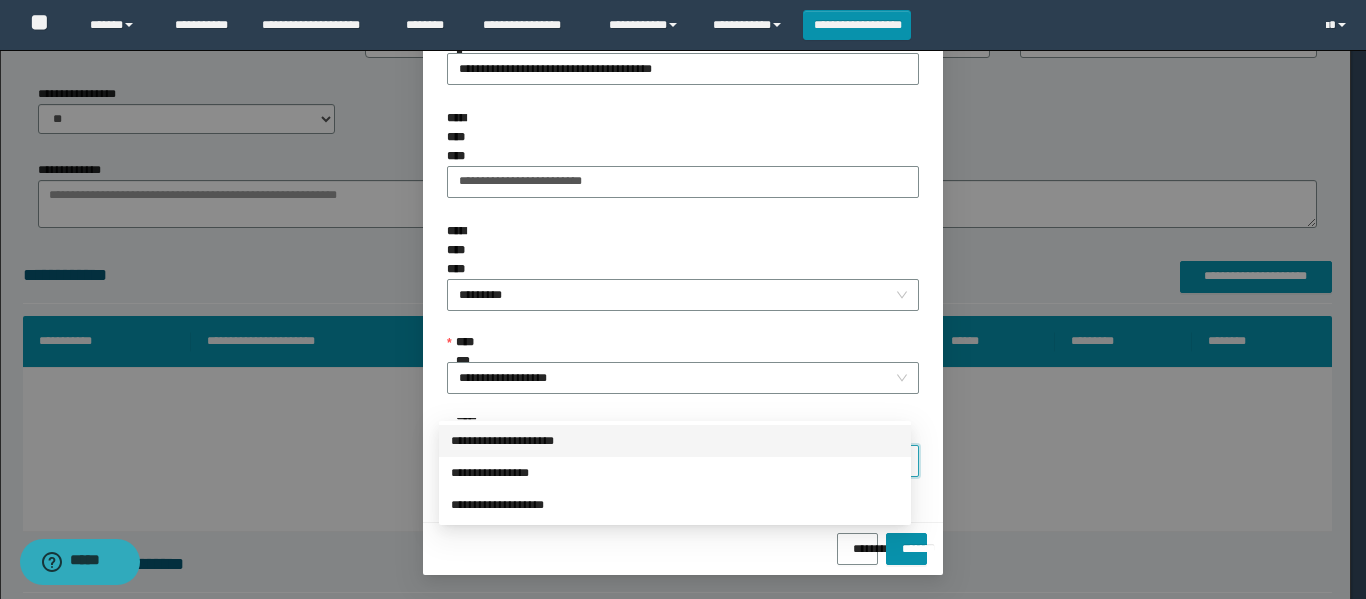 click on "**********" at bounding box center (675, 441) 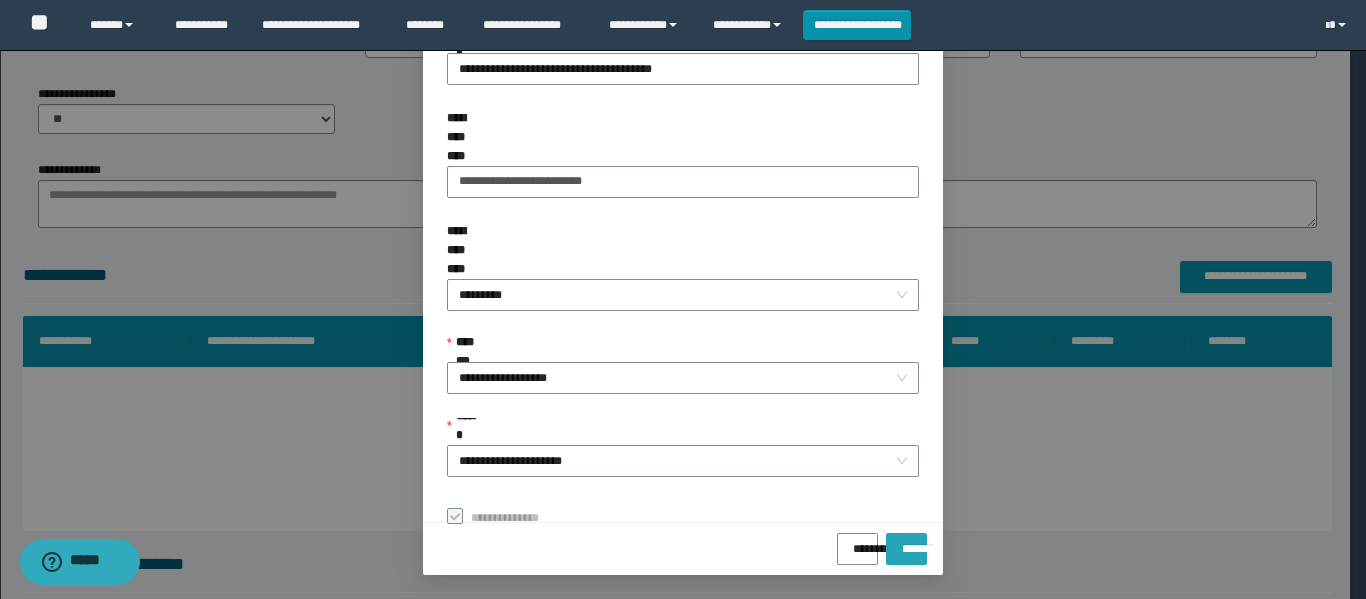 click on "*******" at bounding box center (906, 542) 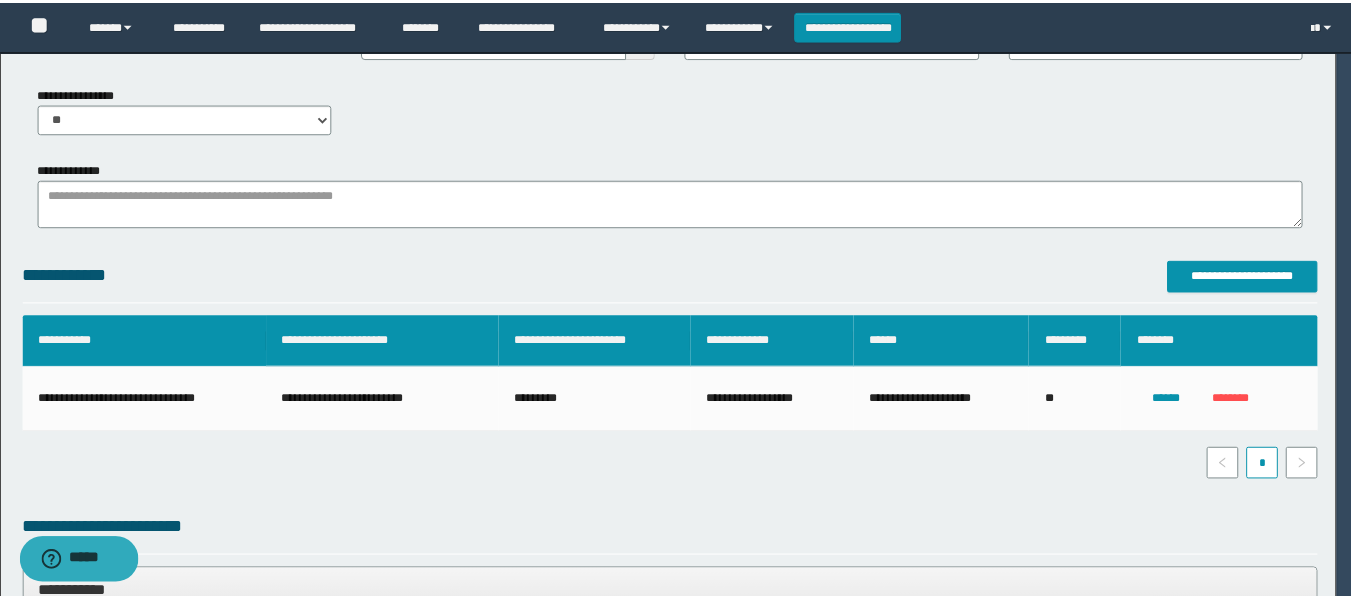 scroll, scrollTop: 106, scrollLeft: 0, axis: vertical 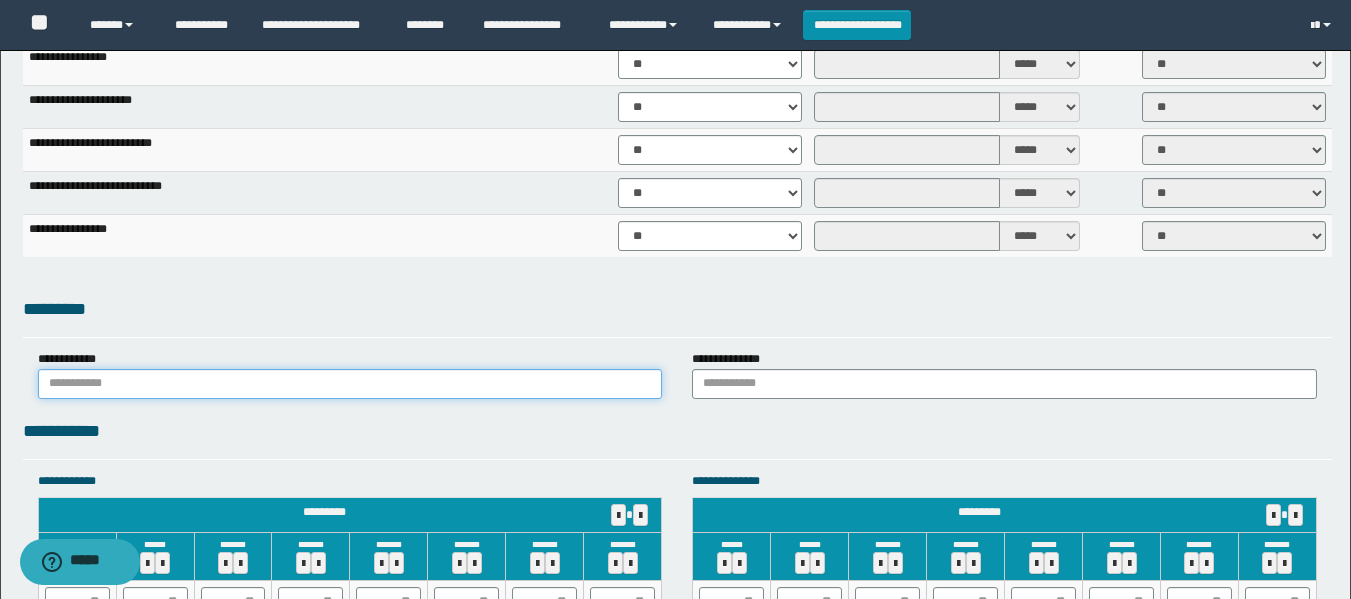 click at bounding box center [350, 384] 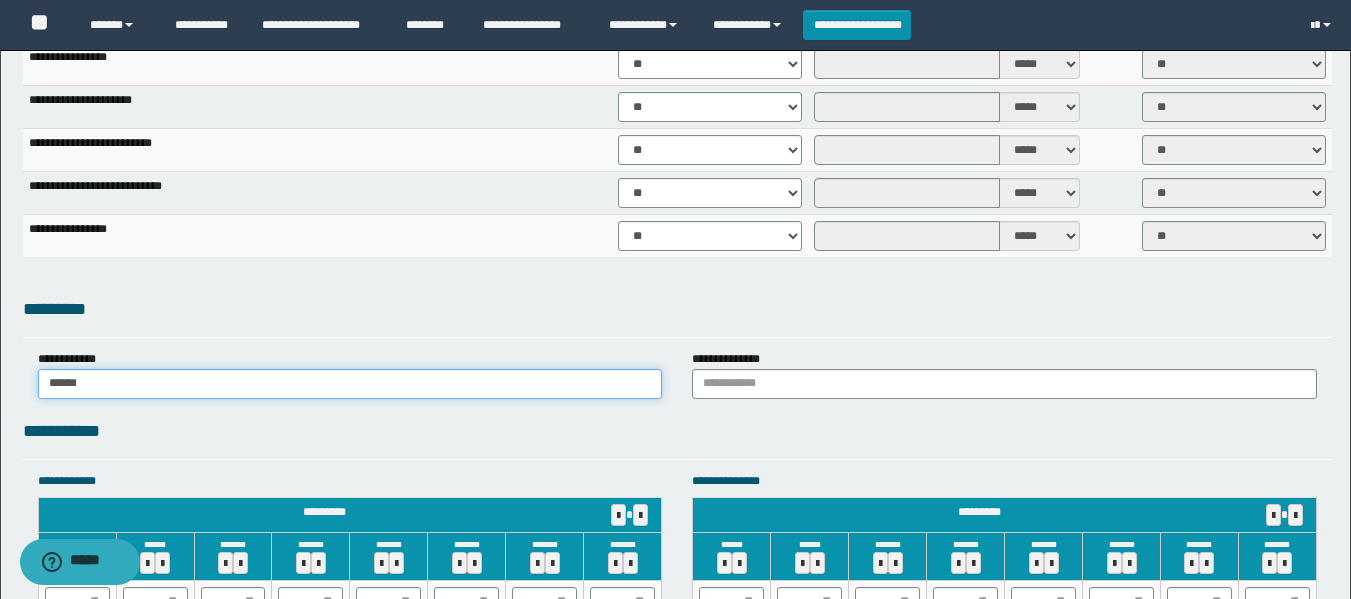 type on "******" 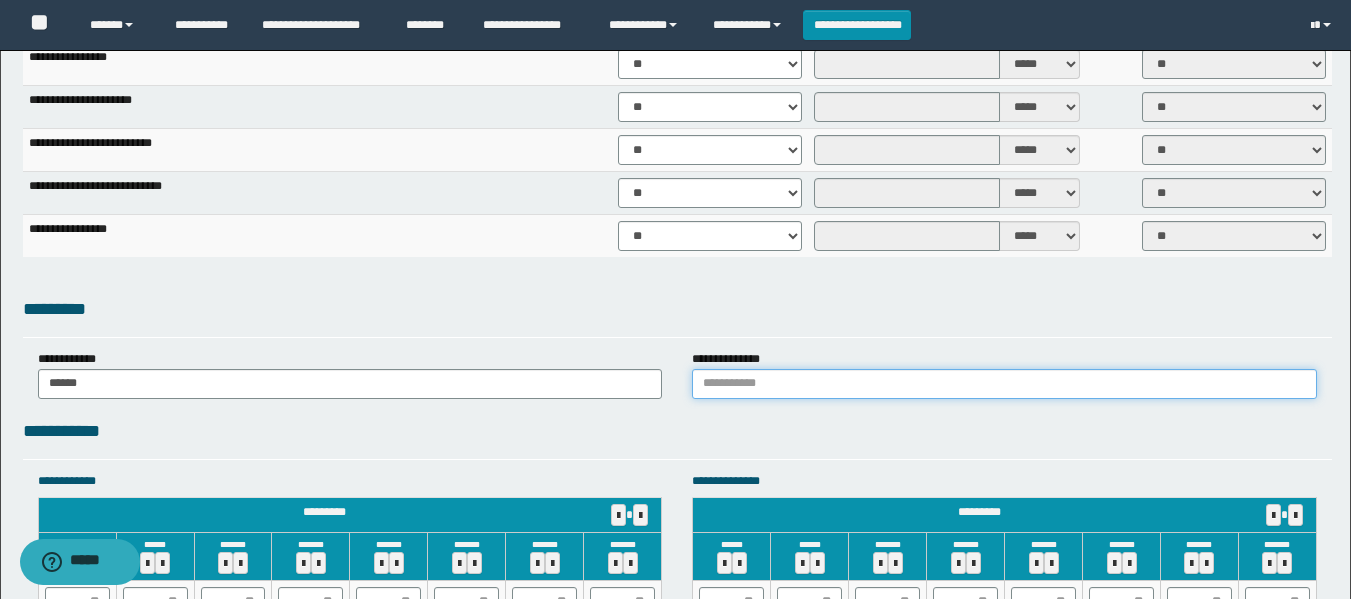 click at bounding box center [1004, 384] 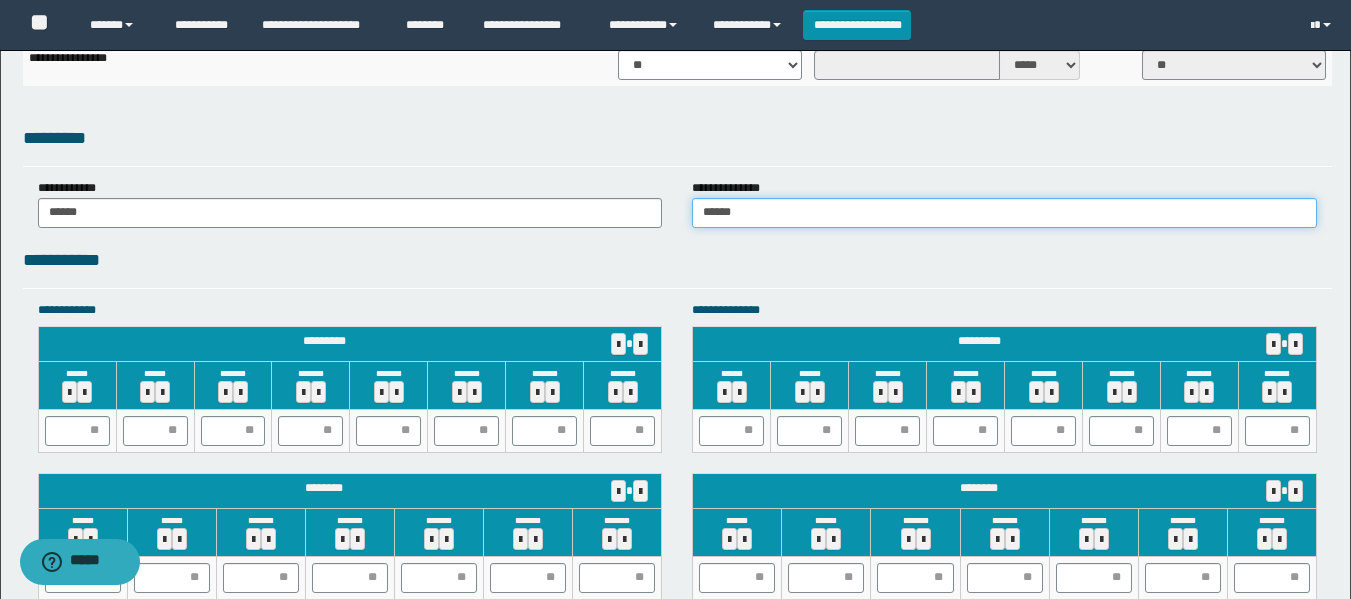 scroll, scrollTop: 1700, scrollLeft: 0, axis: vertical 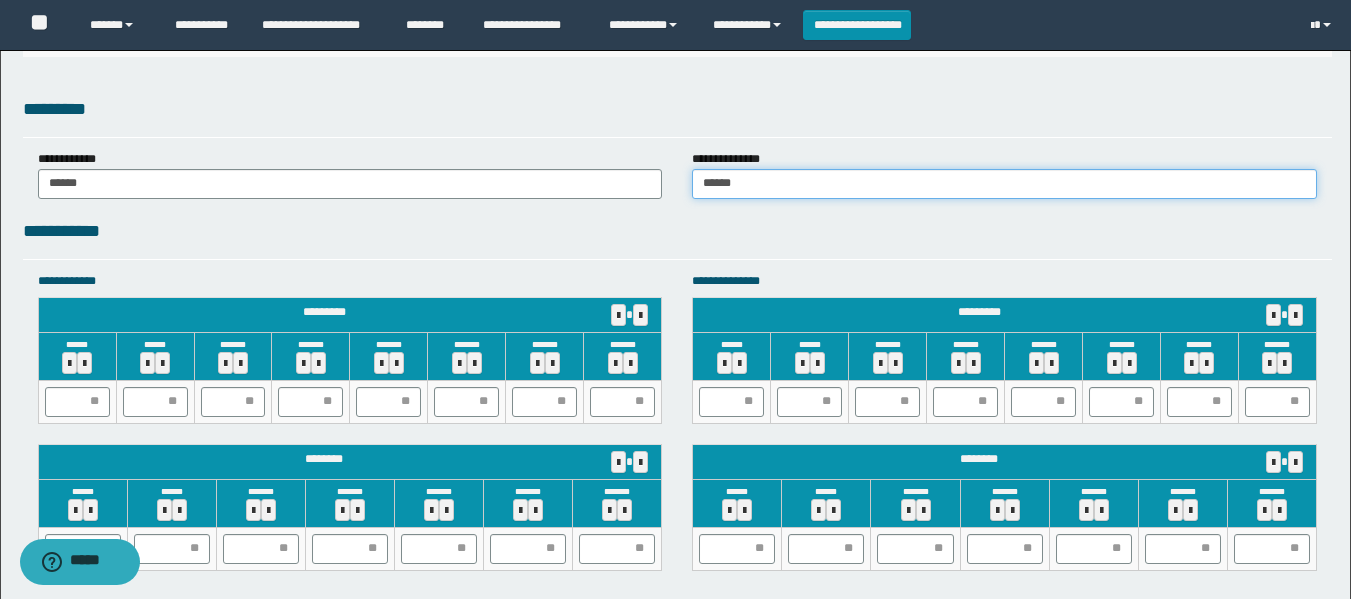 type on "******" 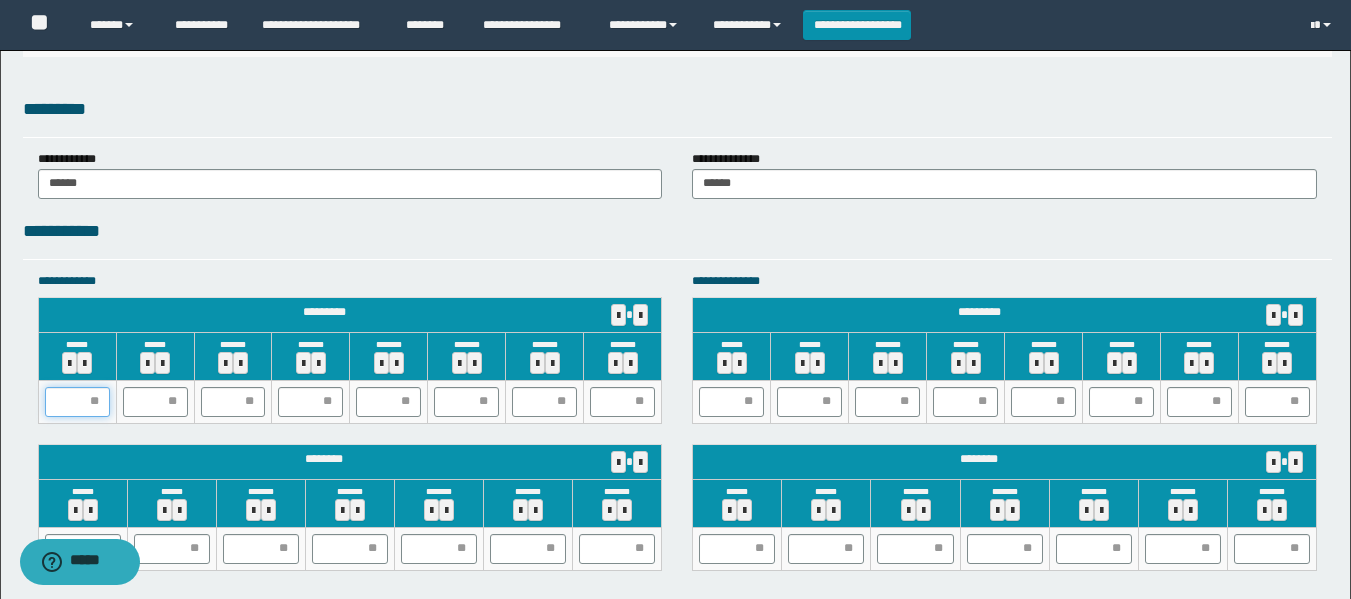 click at bounding box center (77, 402) 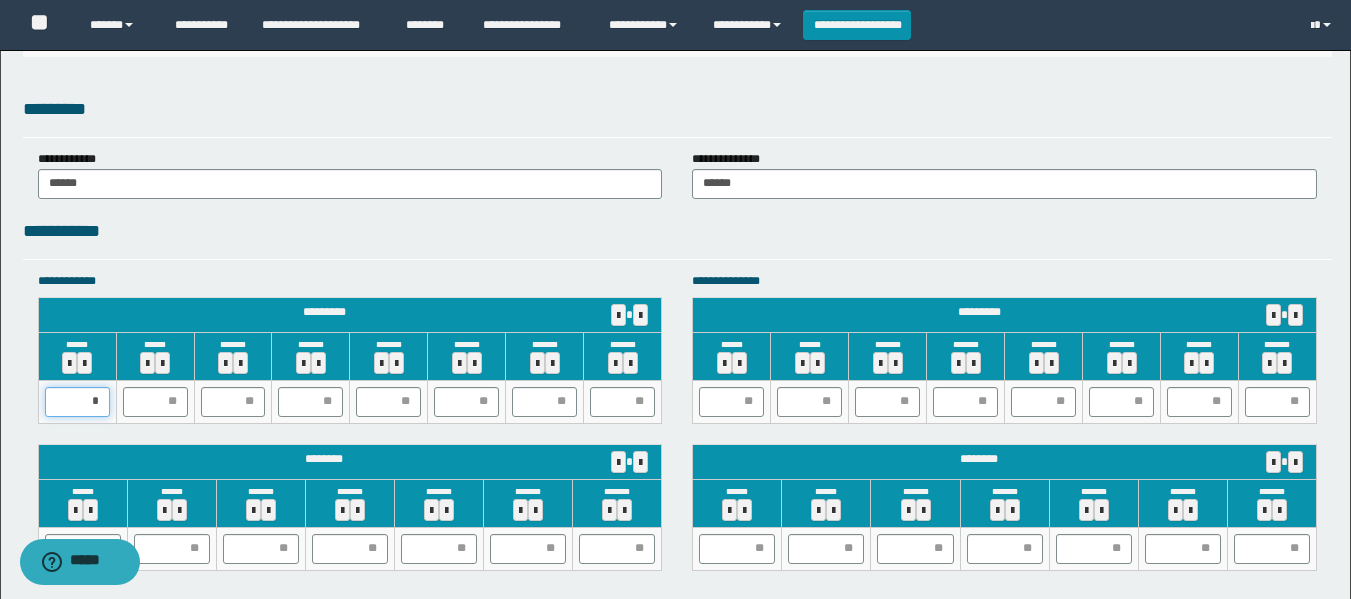 type on "**" 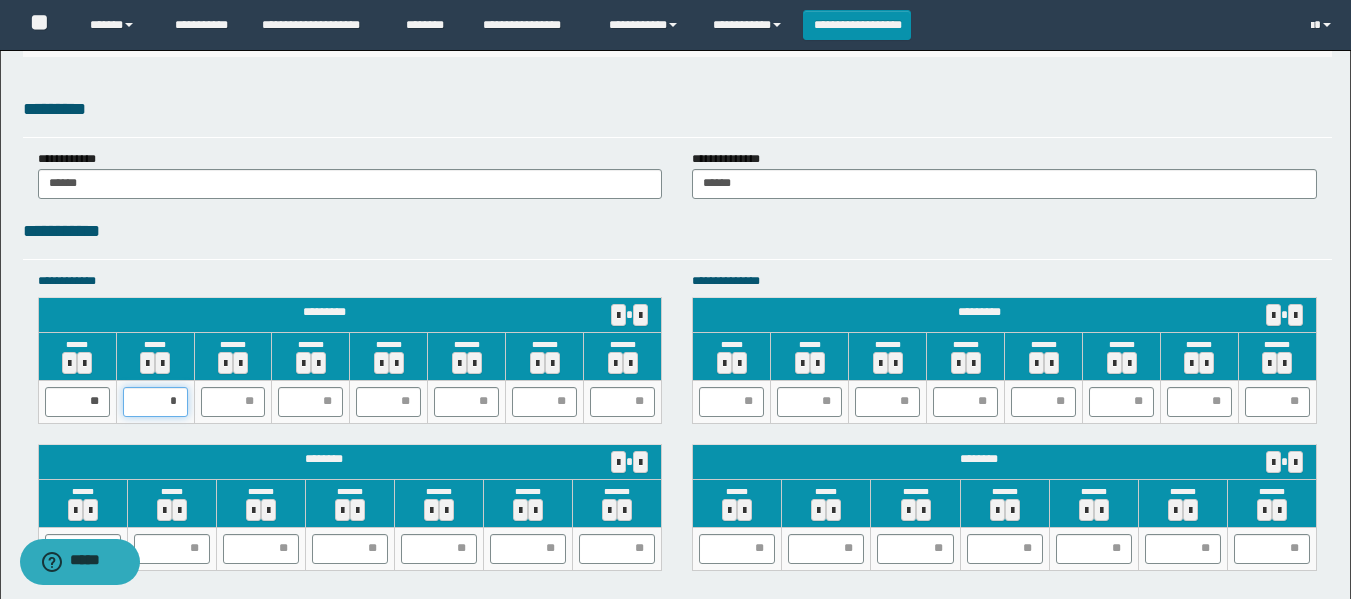 type on "**" 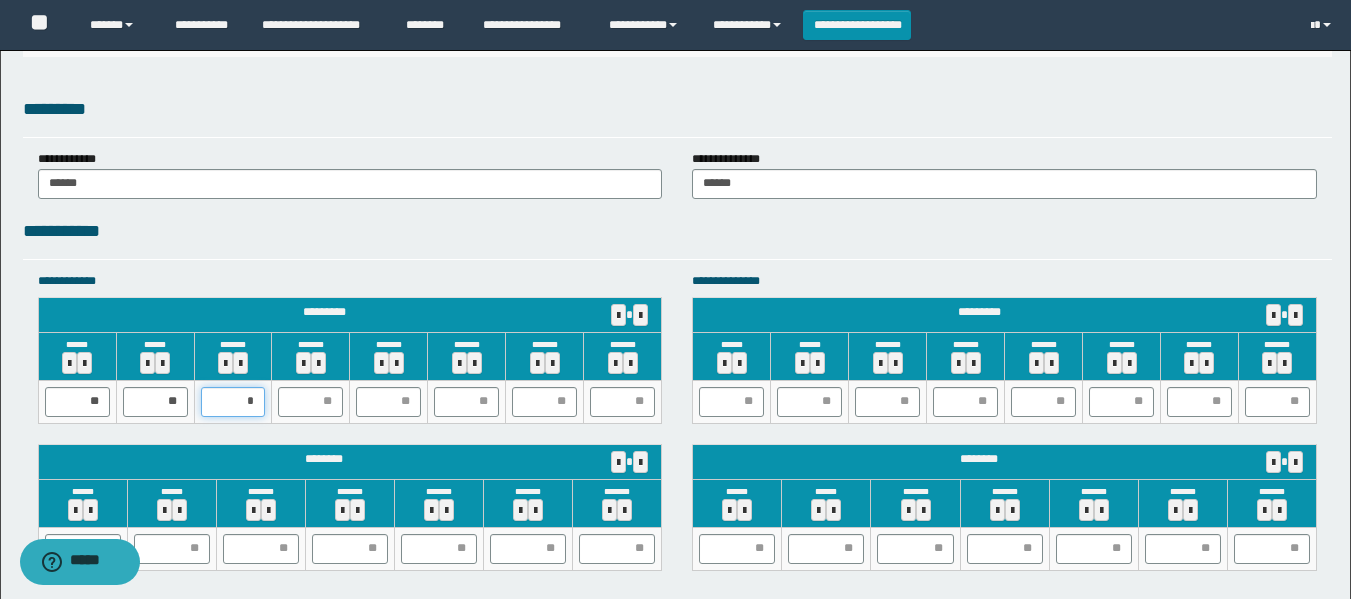 type on "**" 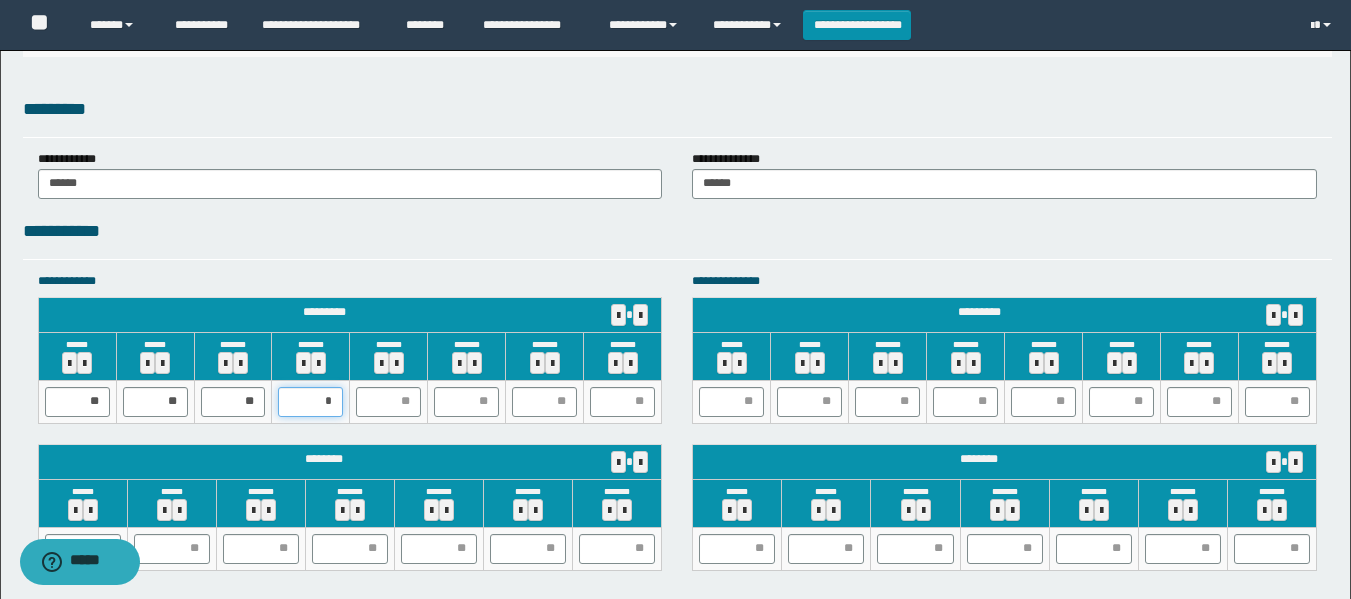 type on "**" 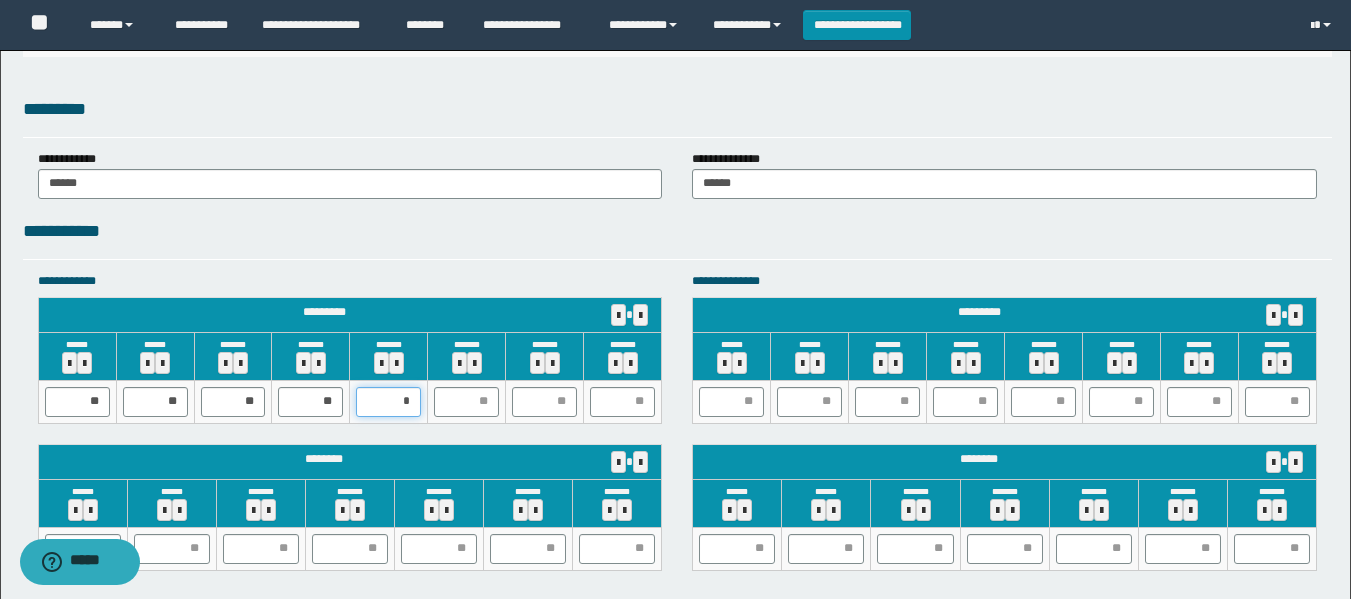 type on "**" 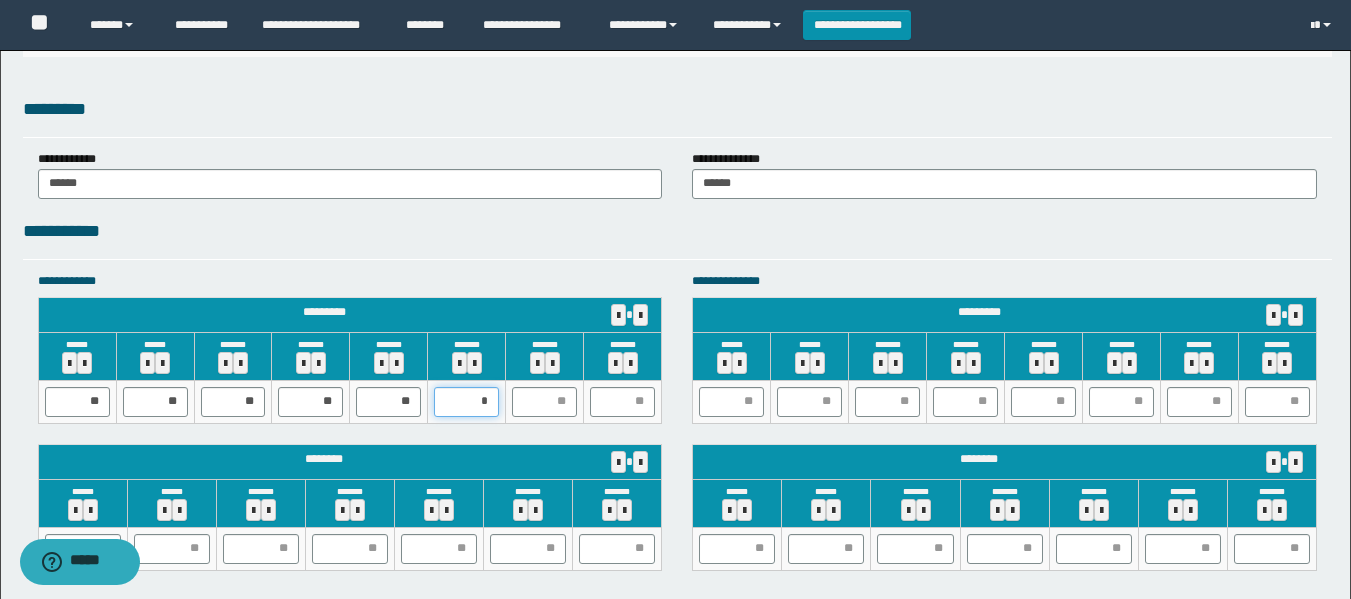 type on "**" 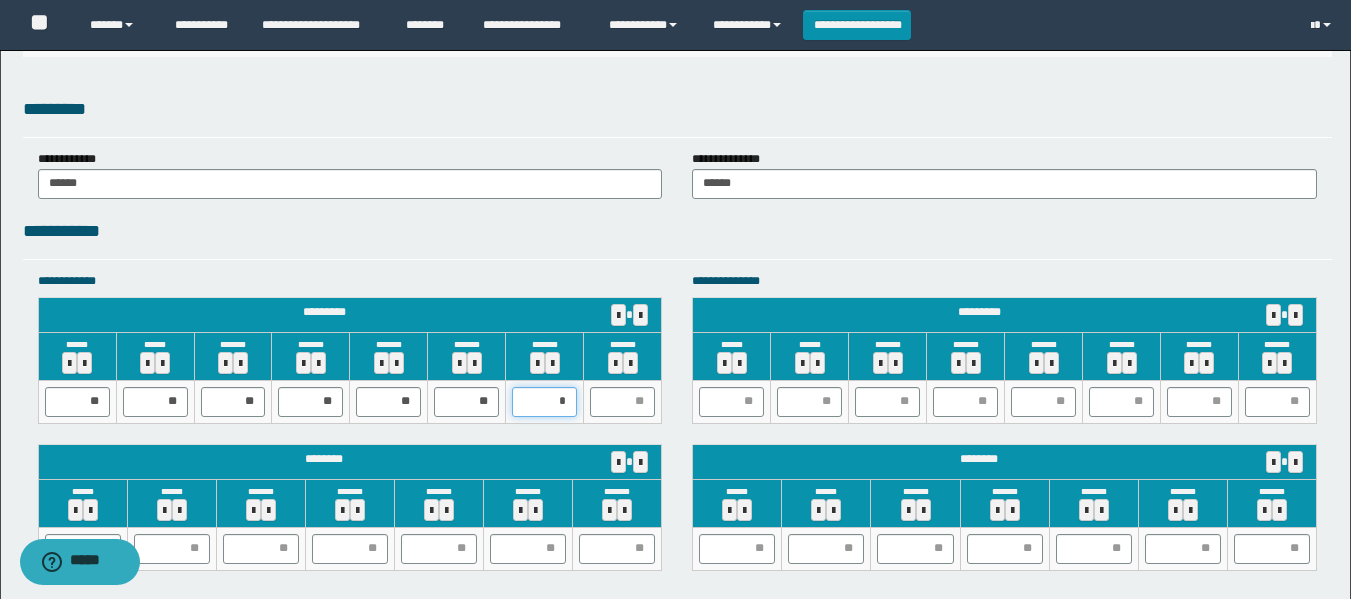 type on "**" 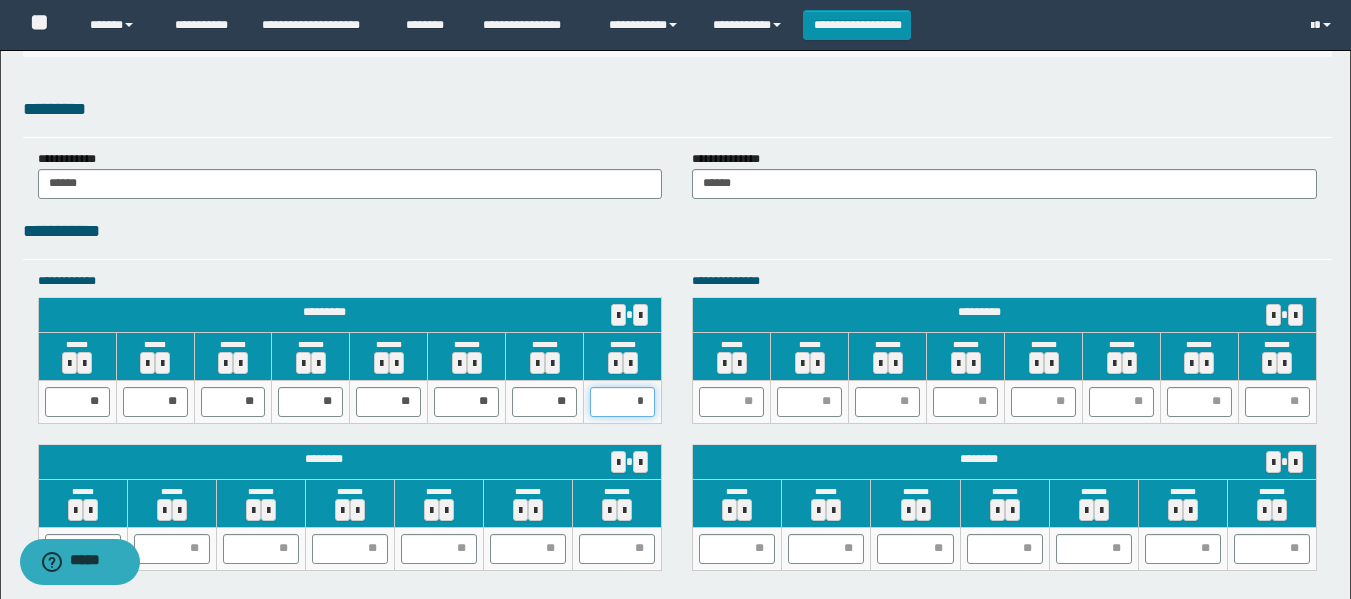 type on "**" 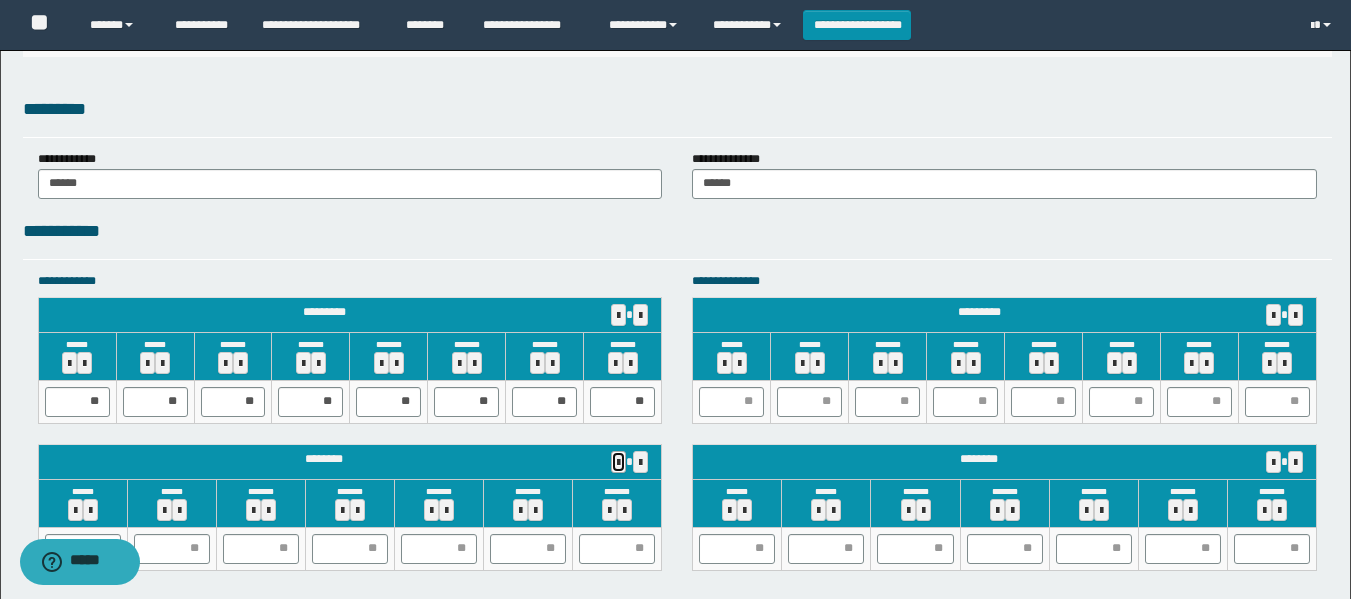 type 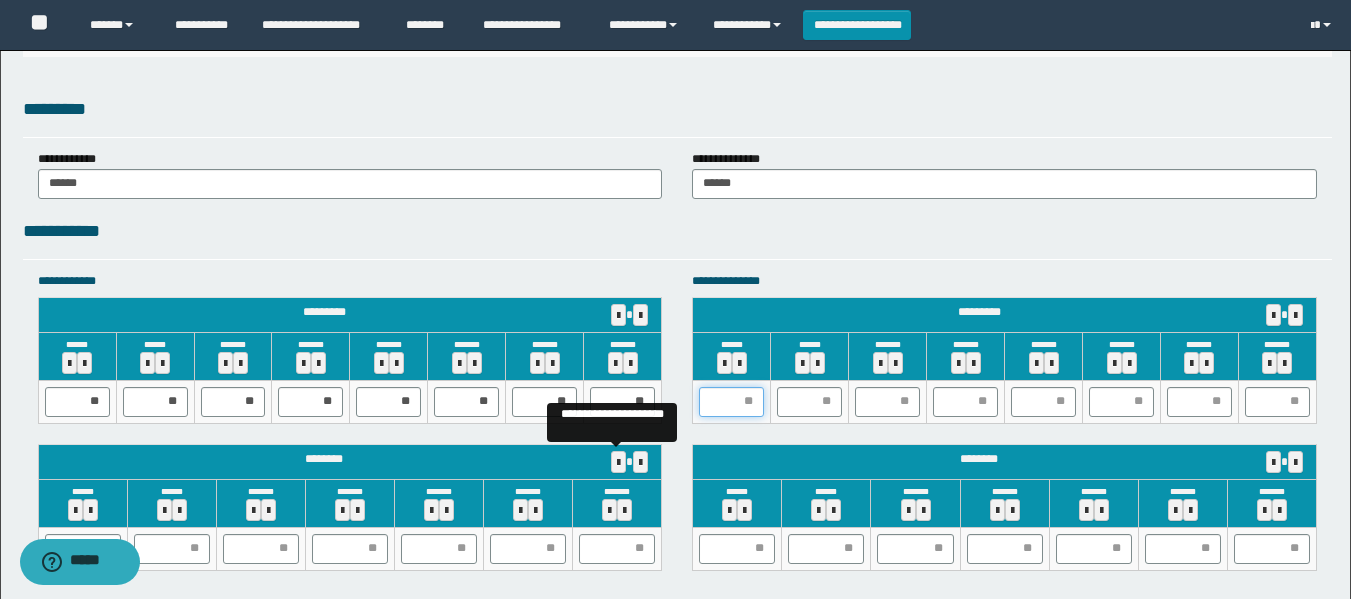 click at bounding box center (731, 402) 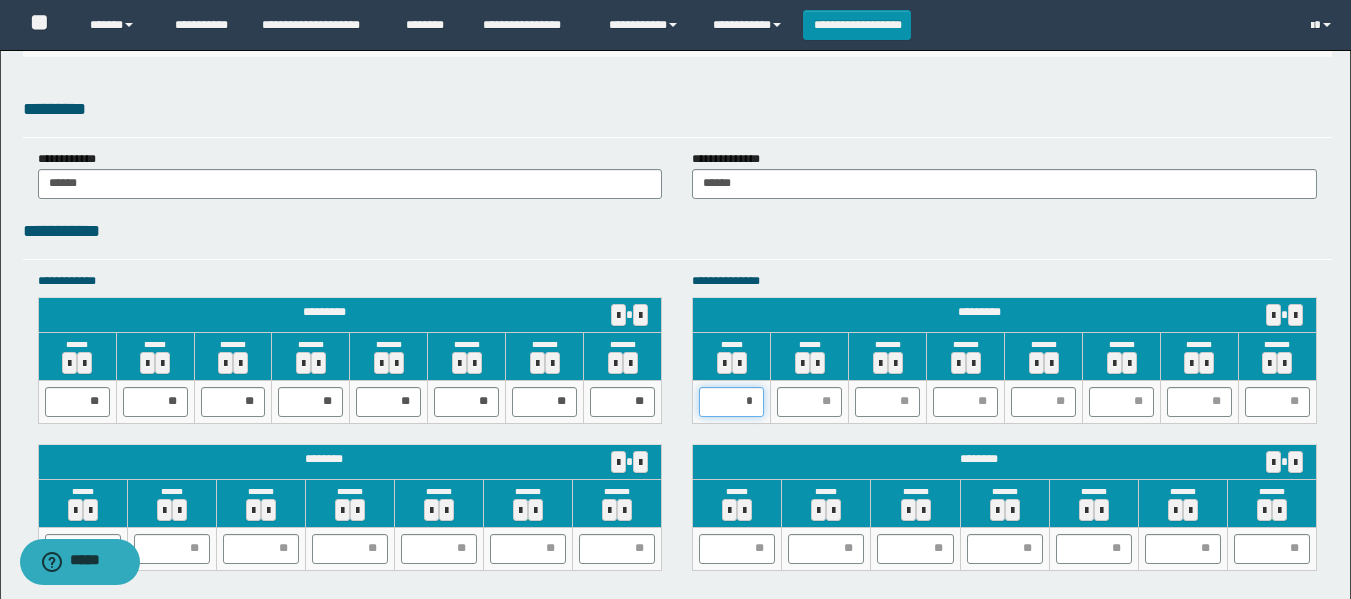 type on "**" 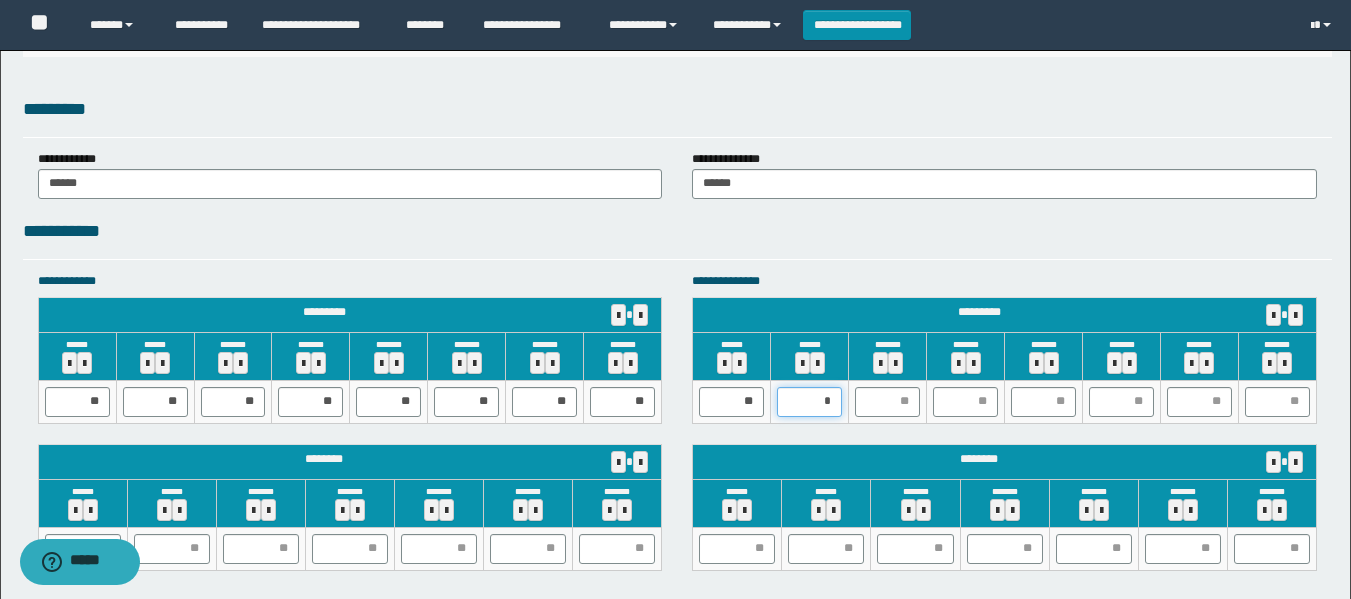 type on "**" 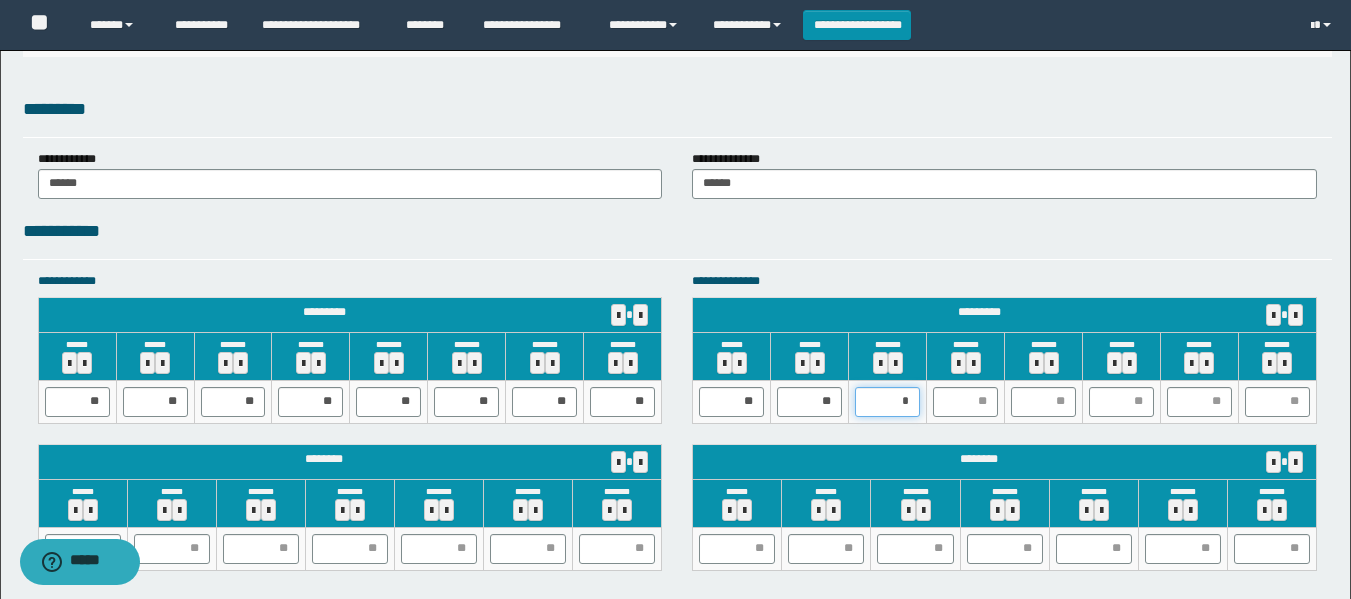 type on "**" 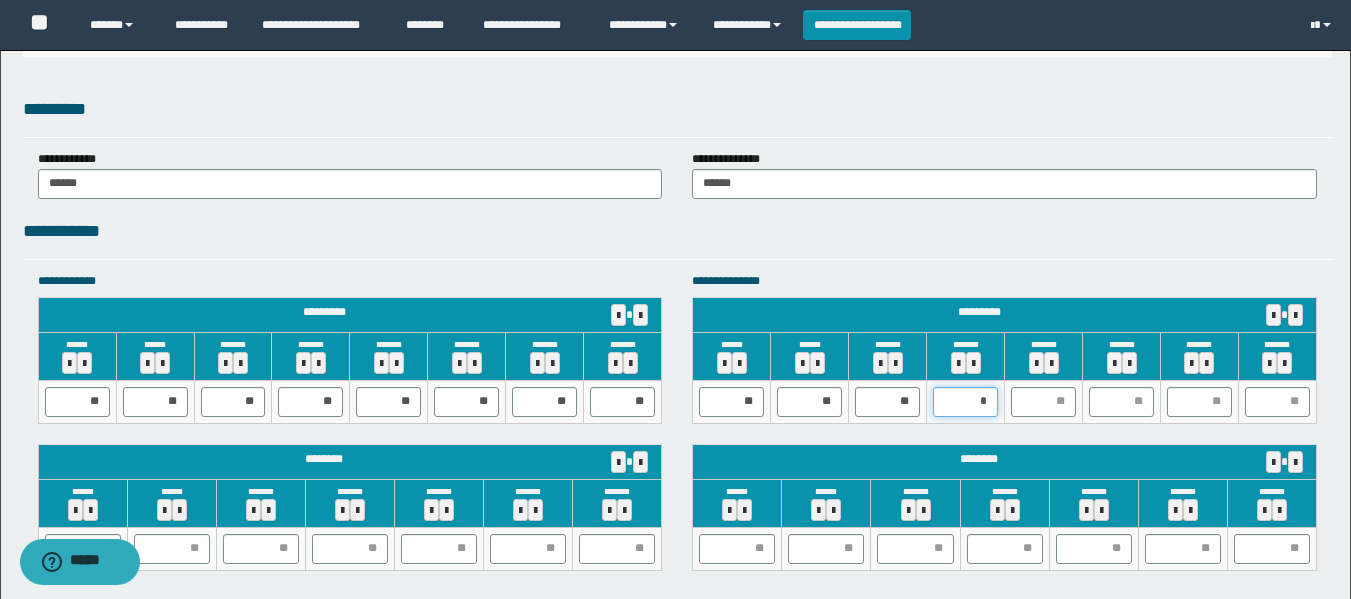 type on "**" 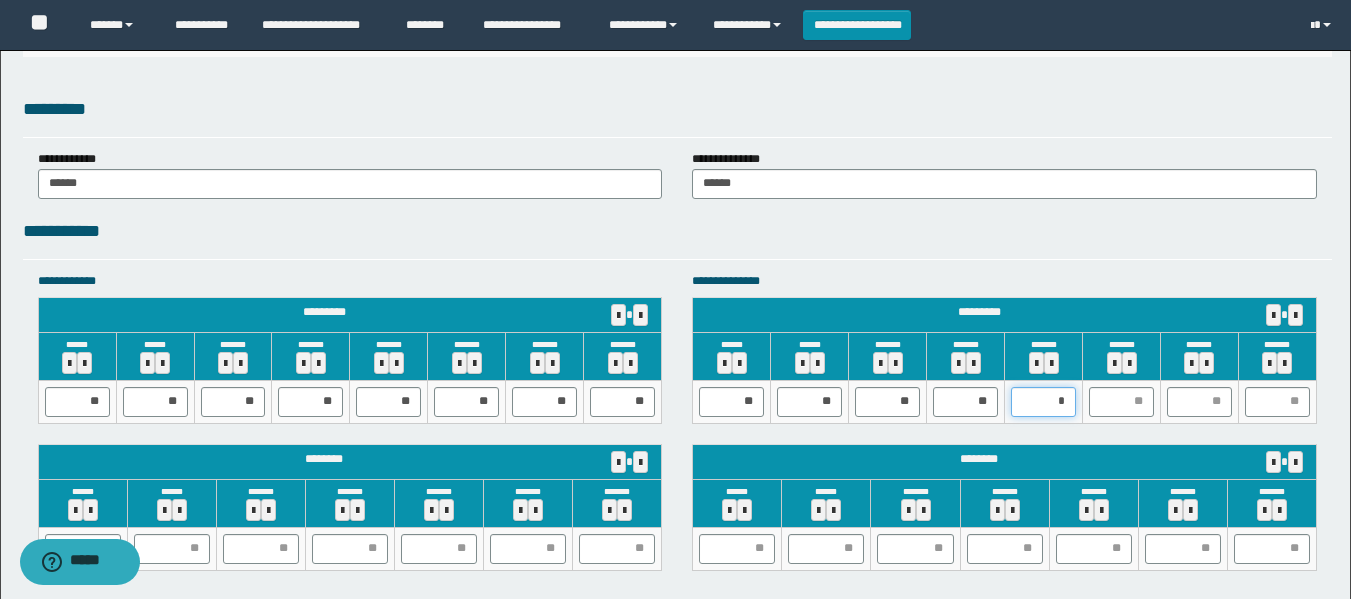 type on "**" 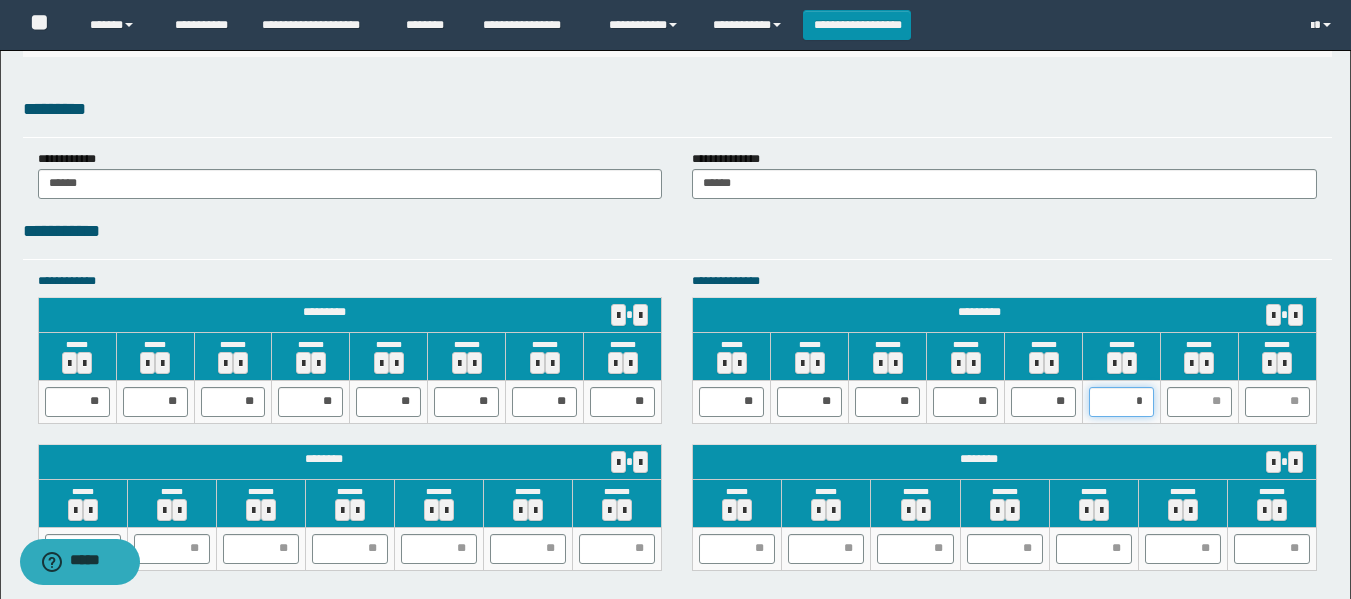 type on "**" 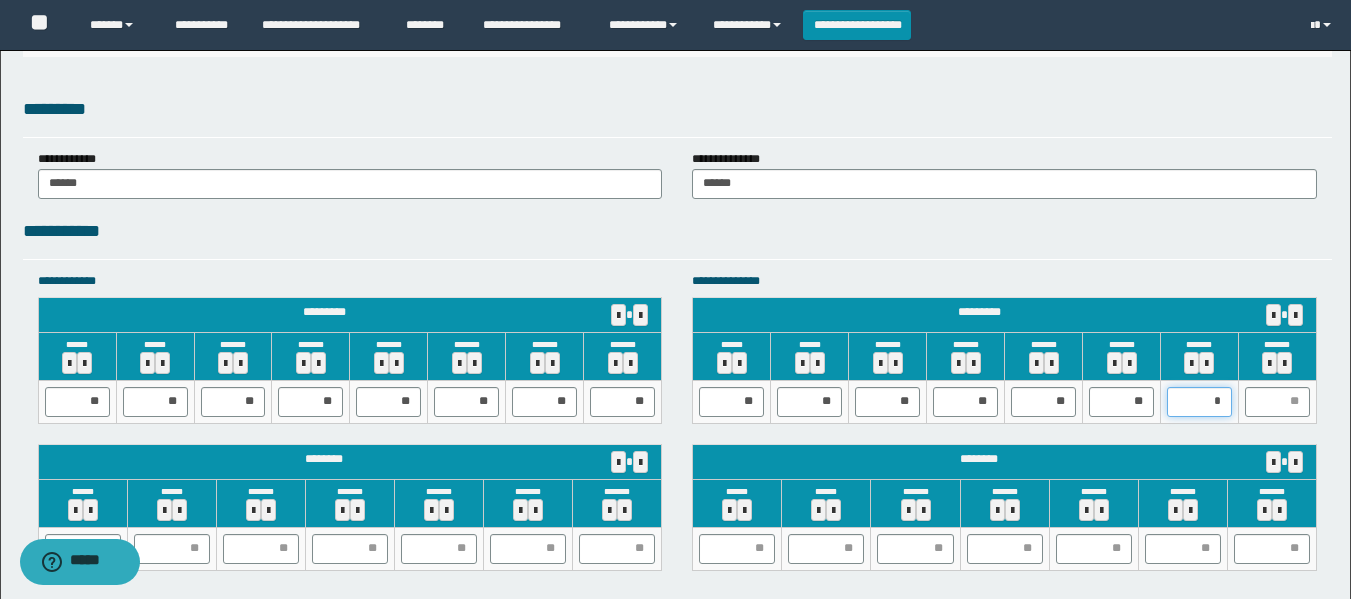 type on "**" 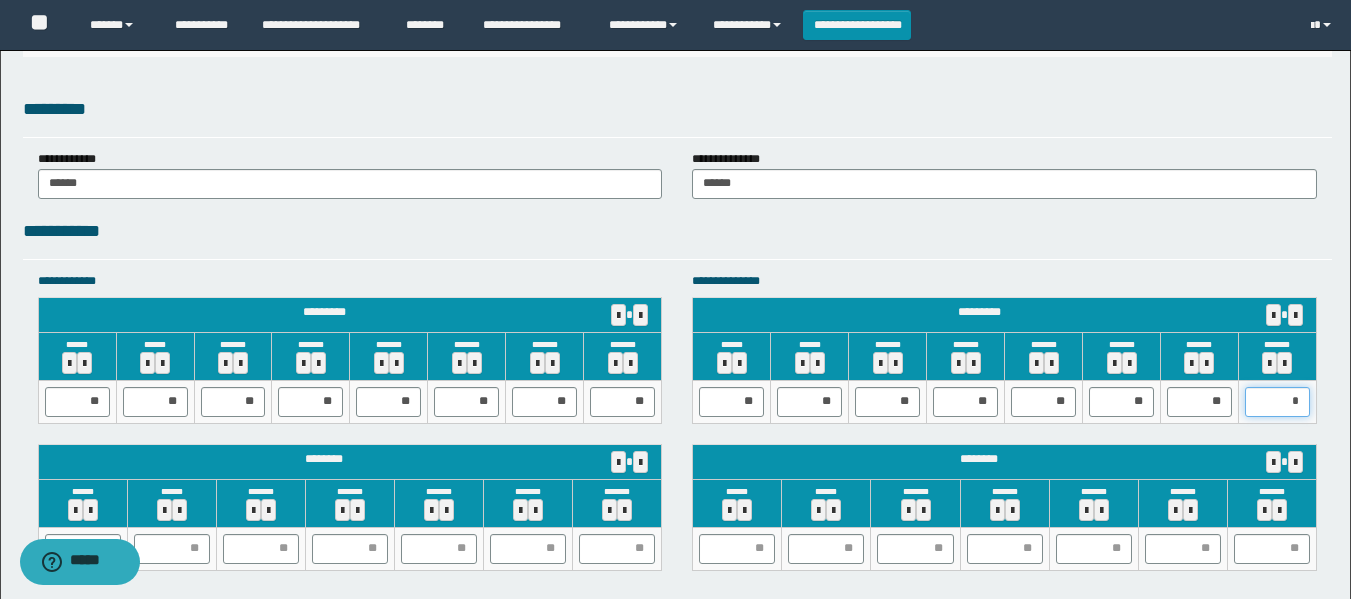 type on "**" 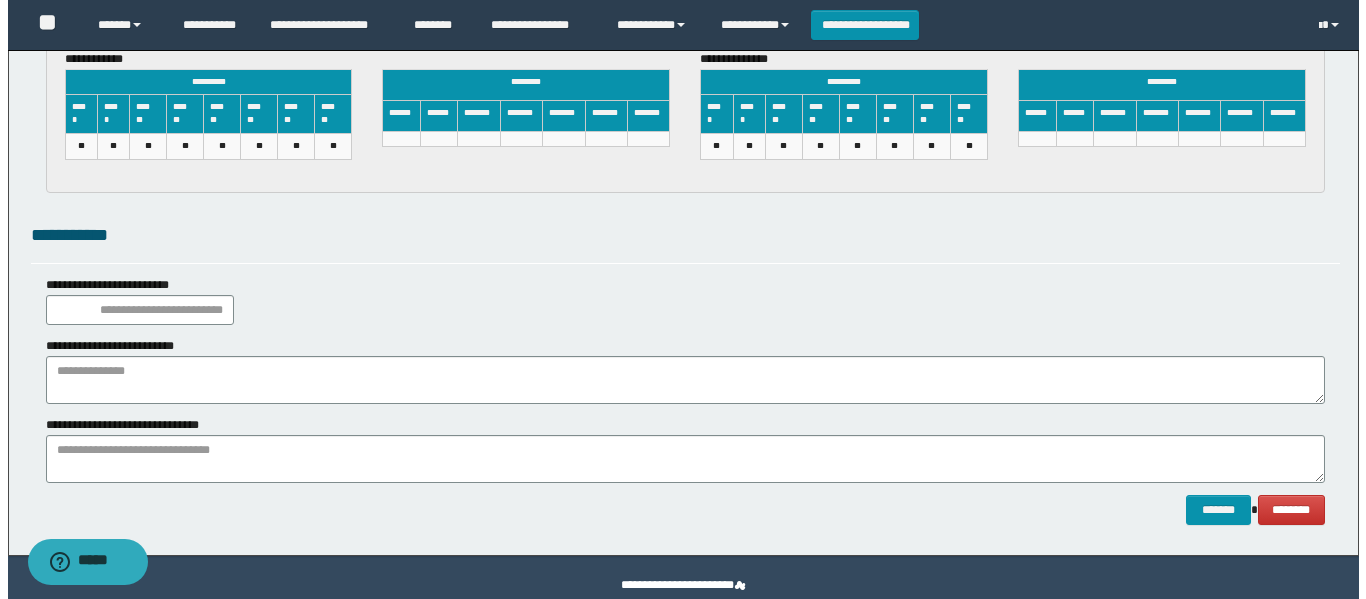 scroll, scrollTop: 3300, scrollLeft: 0, axis: vertical 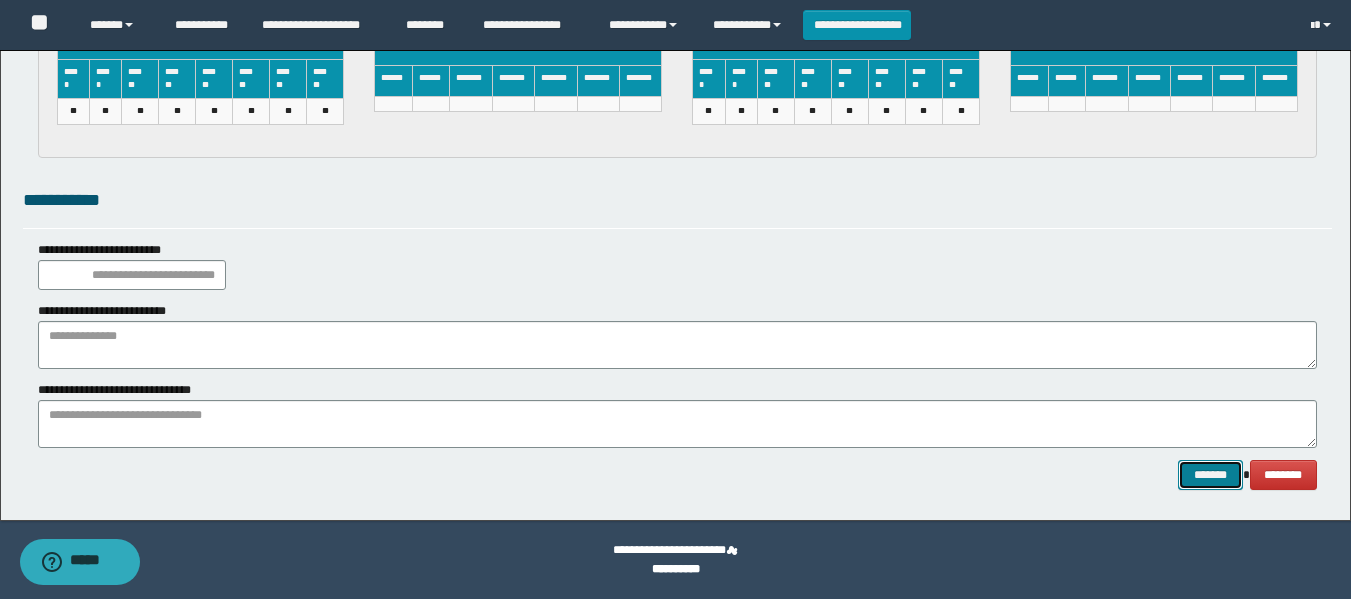 click on "*******" at bounding box center (1210, 475) 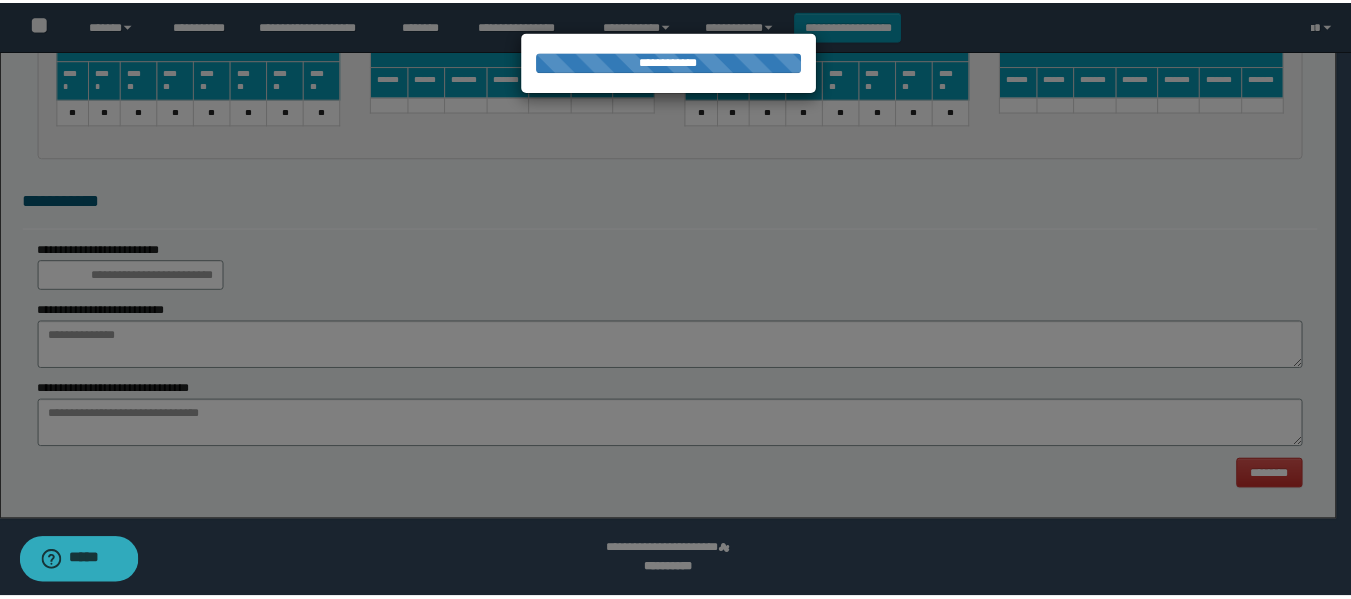scroll, scrollTop: 0, scrollLeft: 0, axis: both 